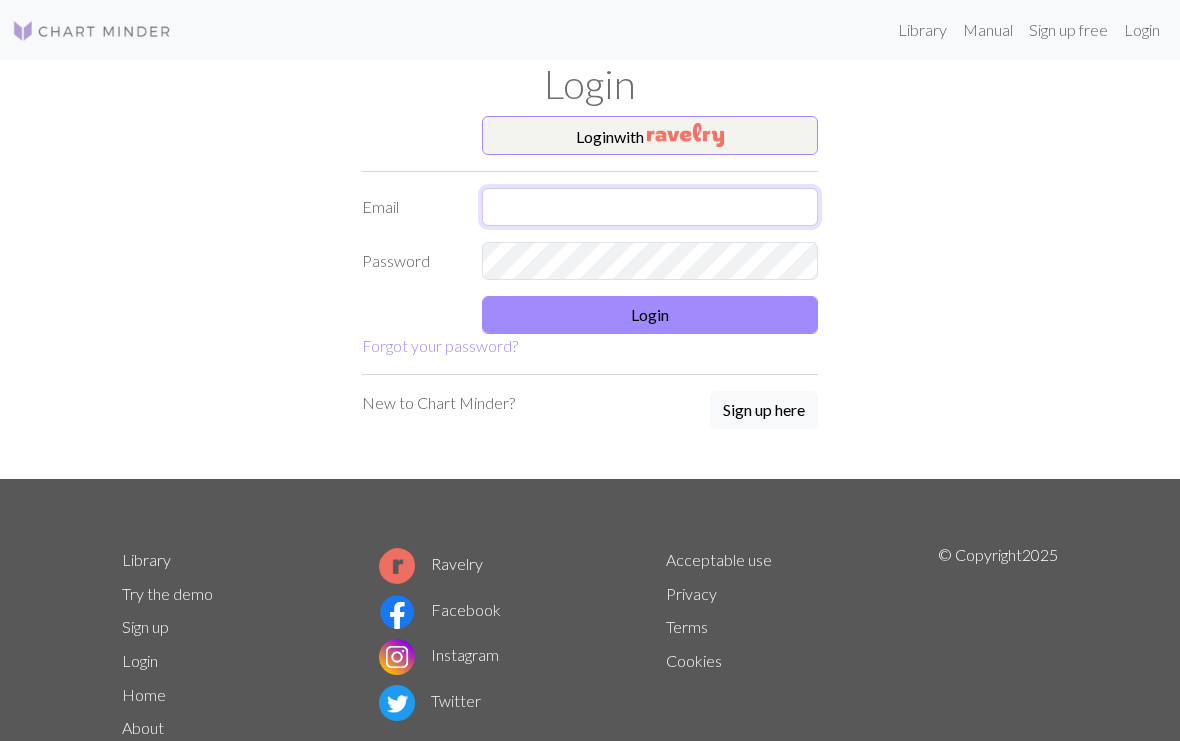 scroll, scrollTop: 67, scrollLeft: 0, axis: vertical 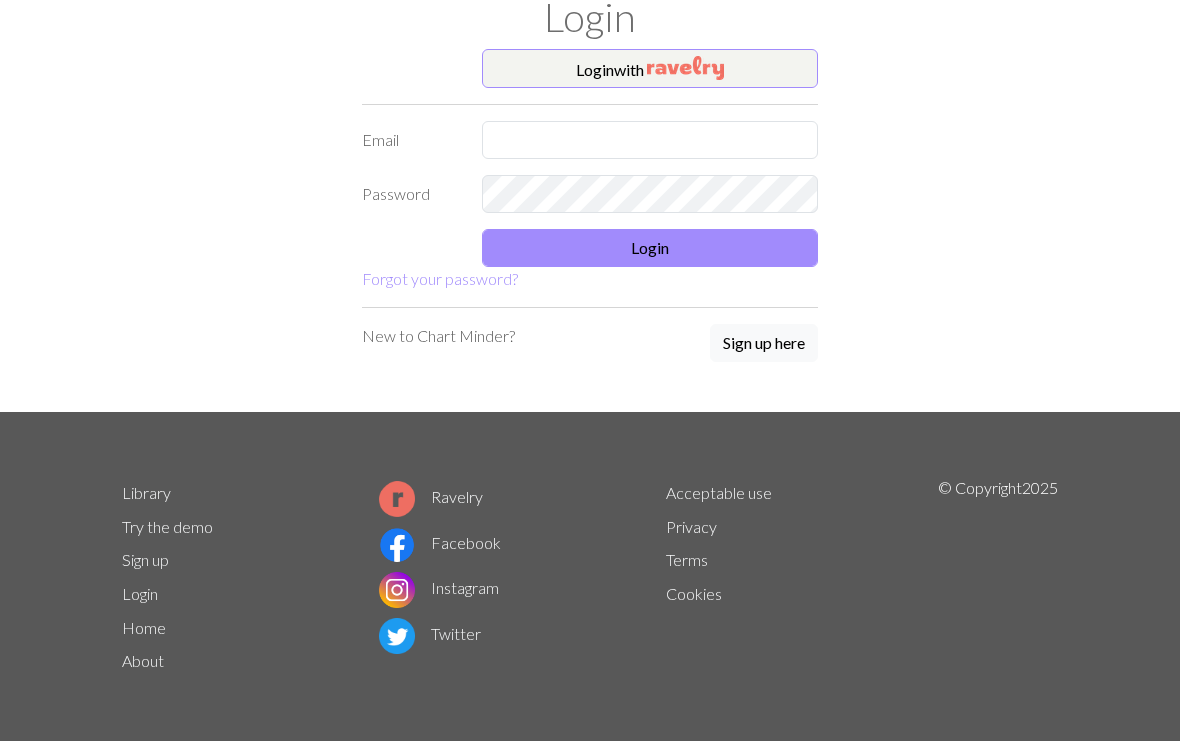 click on "Login  with   Email Password Login Forgot your password?" at bounding box center (590, 170) 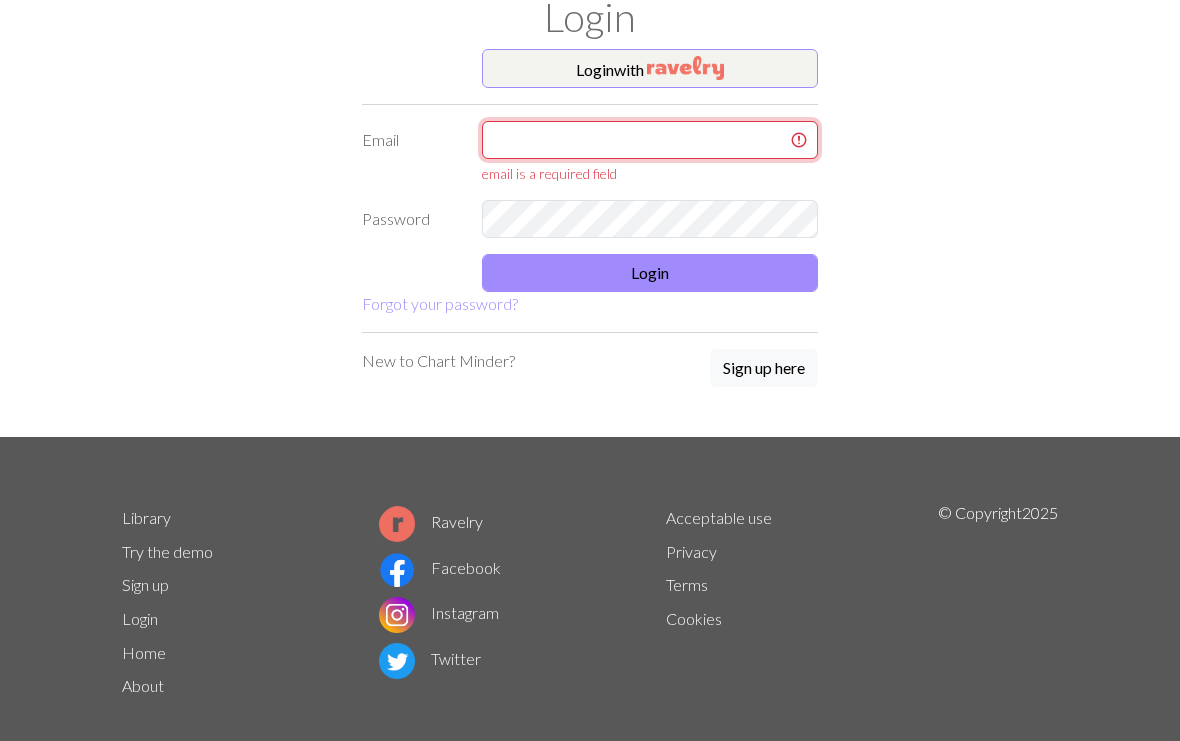 click at bounding box center [650, 140] 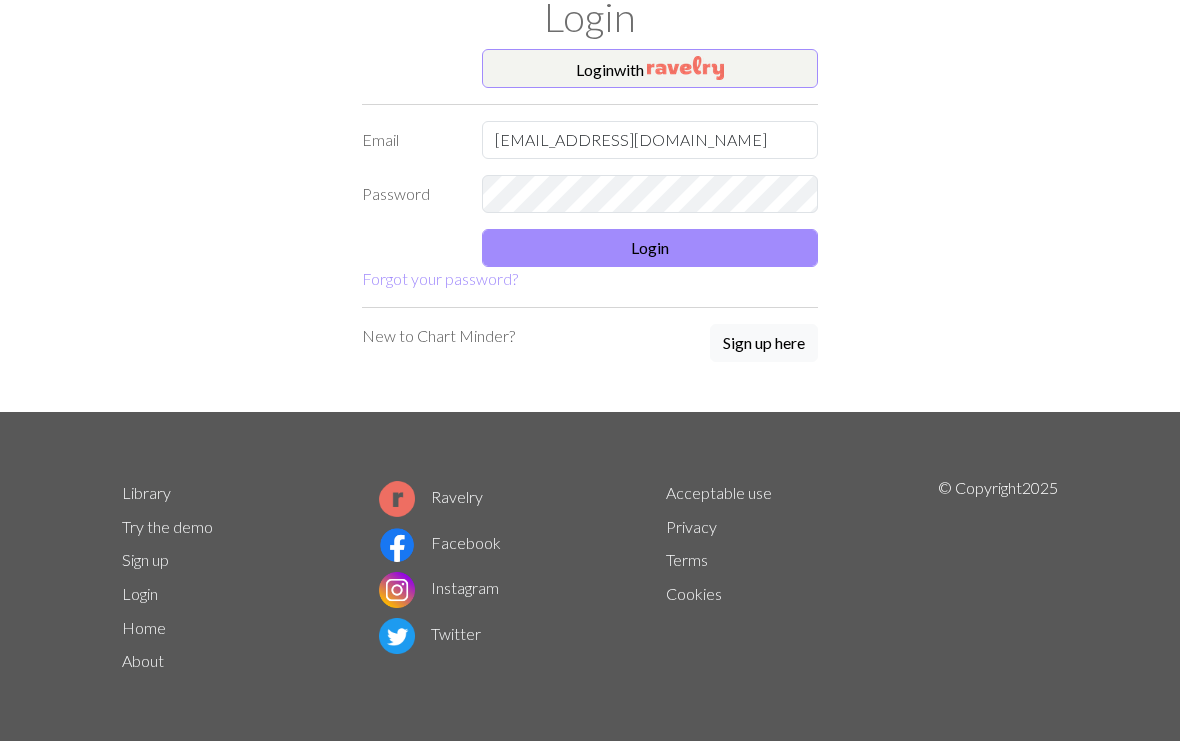 click on "Login" at bounding box center (650, 248) 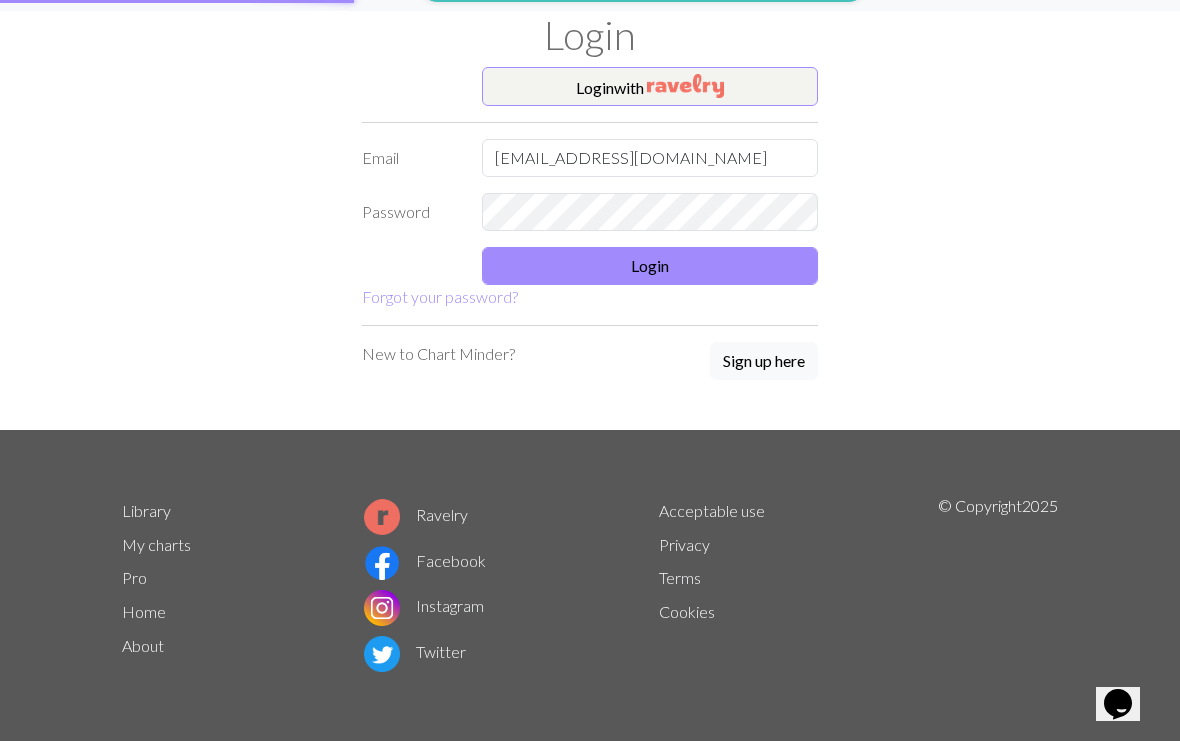 scroll, scrollTop: 48, scrollLeft: 0, axis: vertical 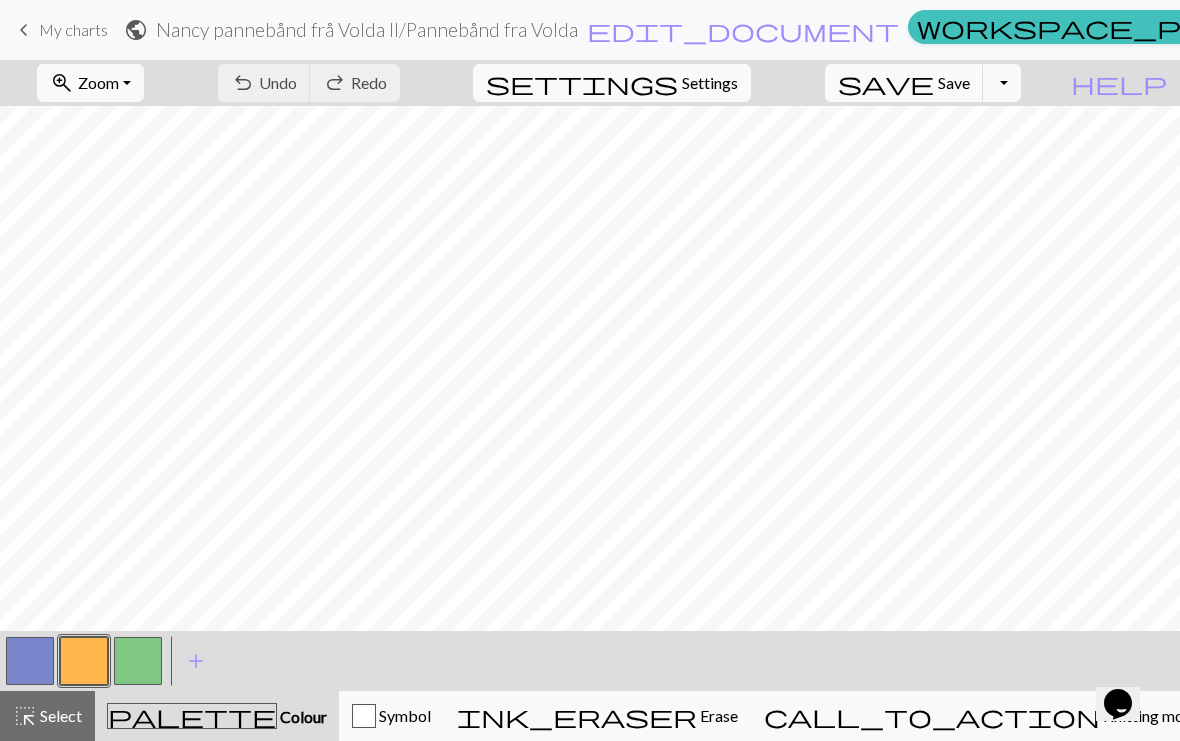 click on "My charts" at bounding box center [1410, 30] 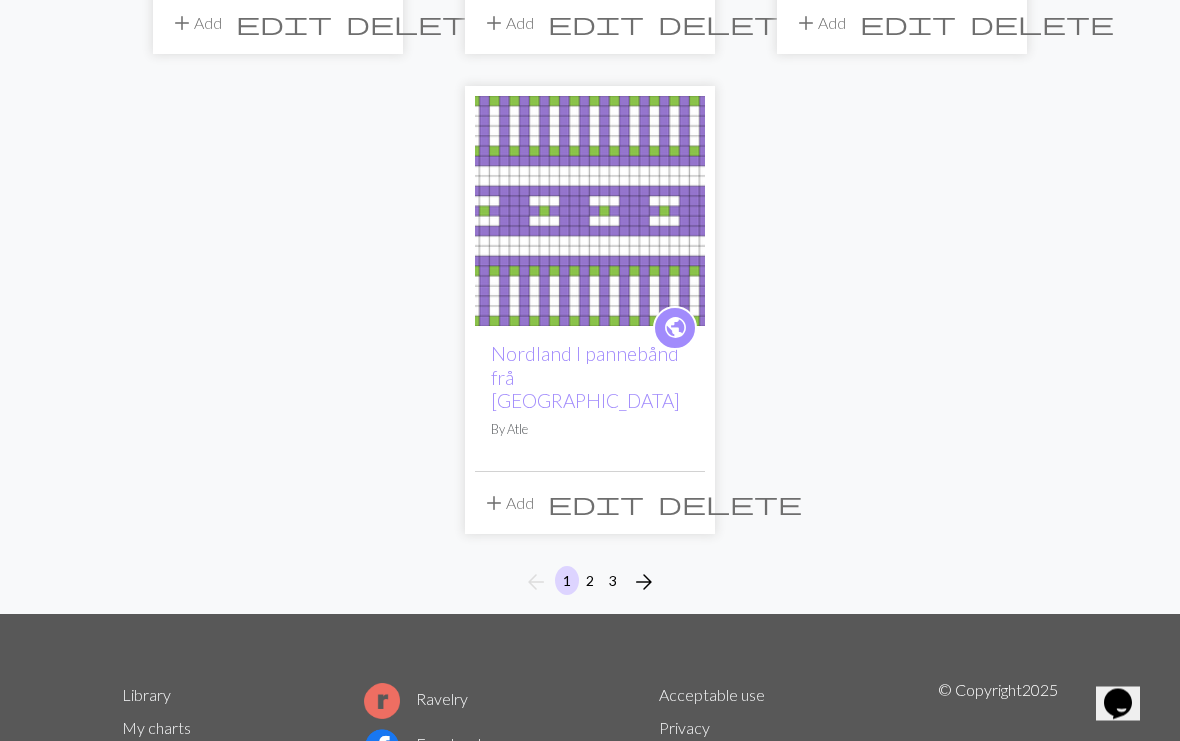 scroll, scrollTop: 2479, scrollLeft: 0, axis: vertical 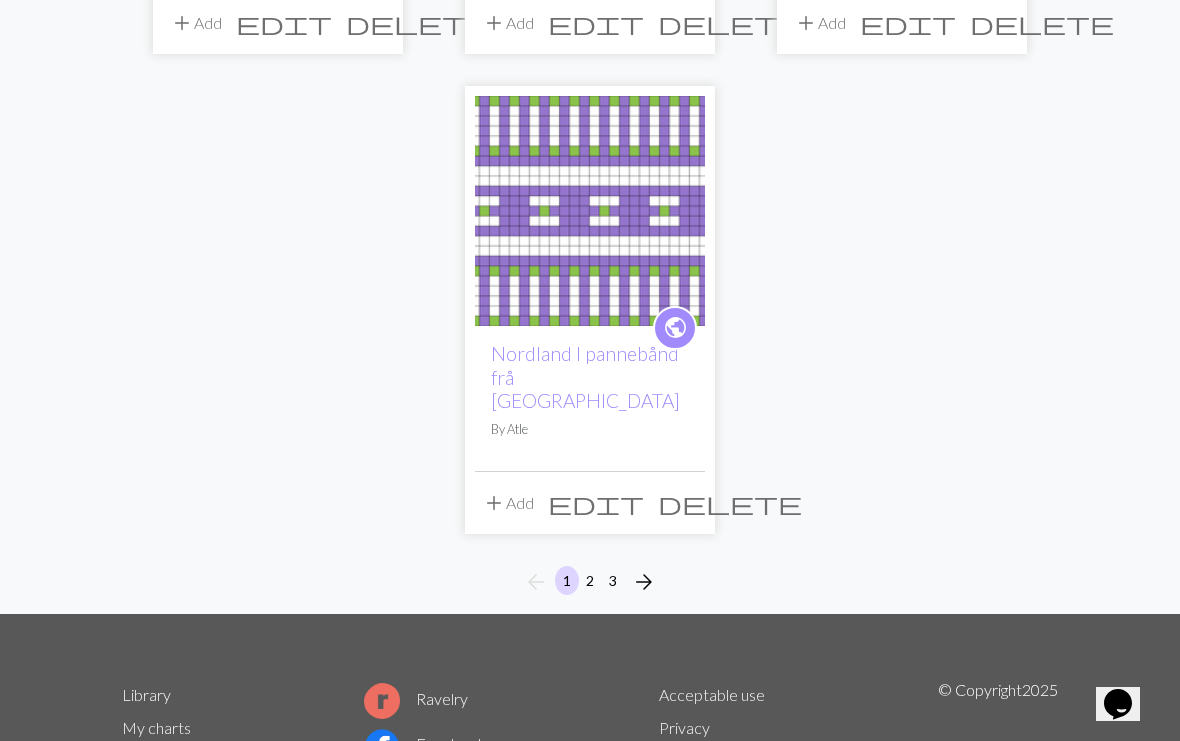 click on "2" at bounding box center (590, 580) 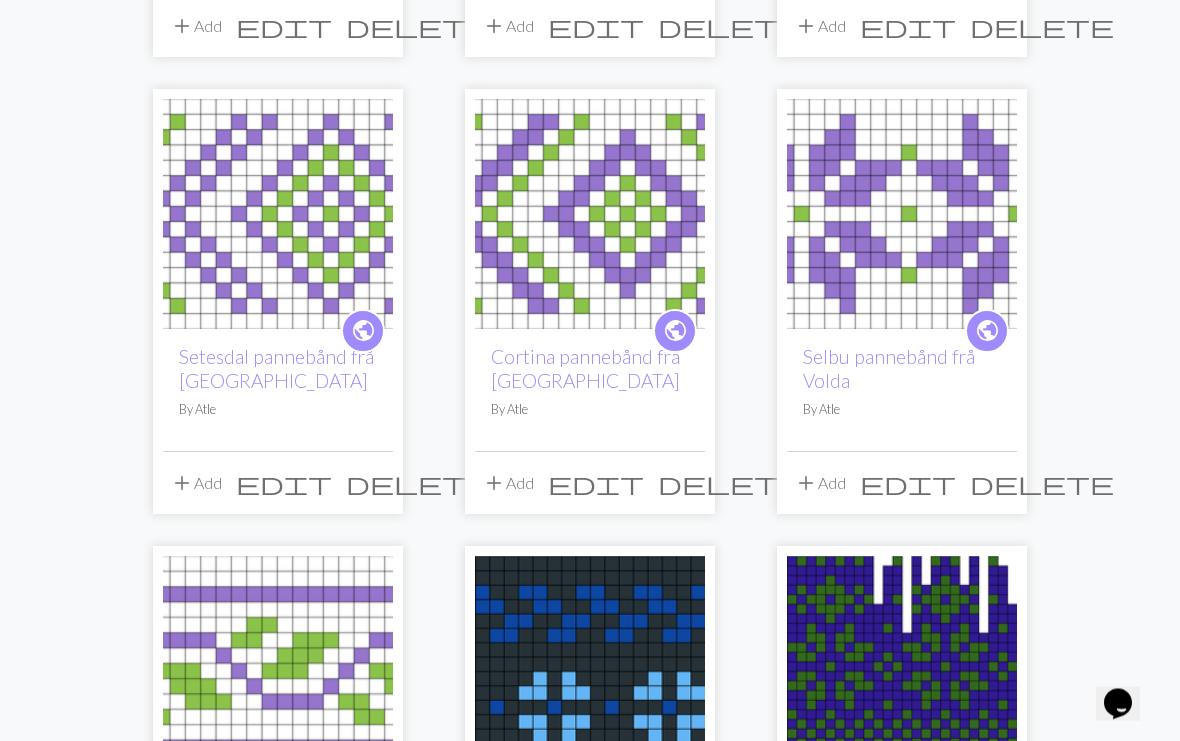 scroll, scrollTop: 663, scrollLeft: 0, axis: vertical 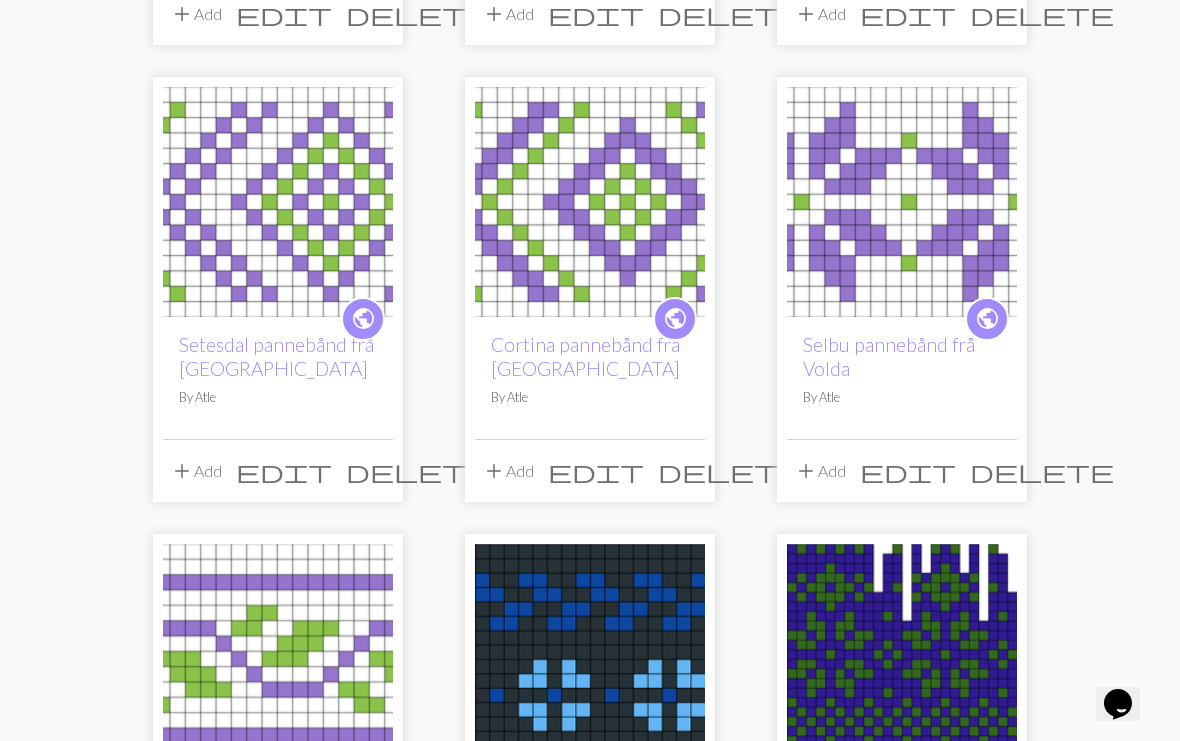 click at bounding box center [590, 202] 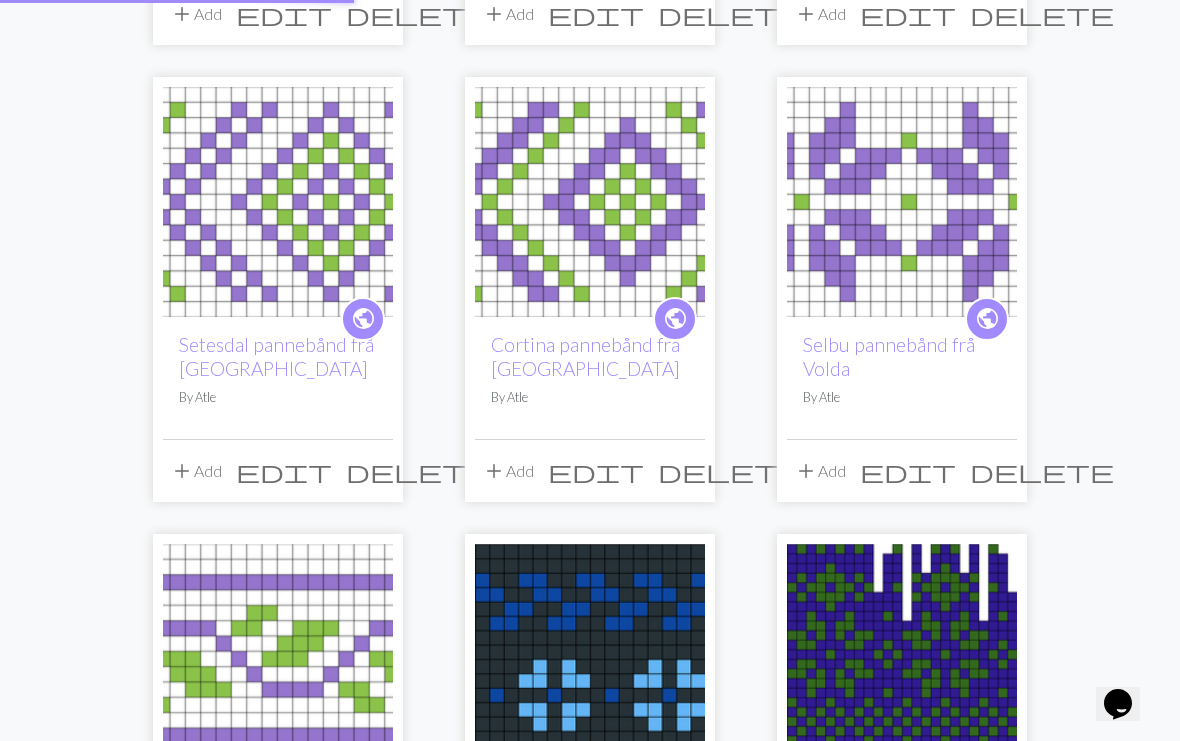 scroll, scrollTop: 0, scrollLeft: 0, axis: both 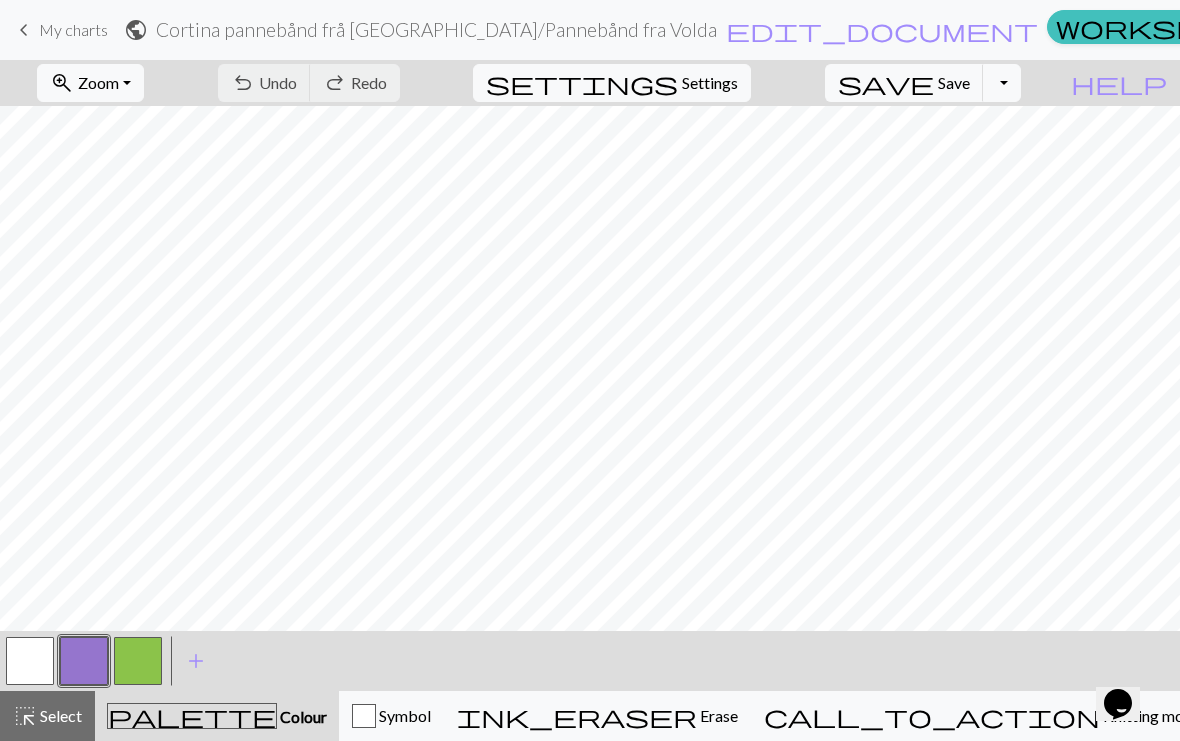 click on "keyboard_arrow_left" at bounding box center [24, 30] 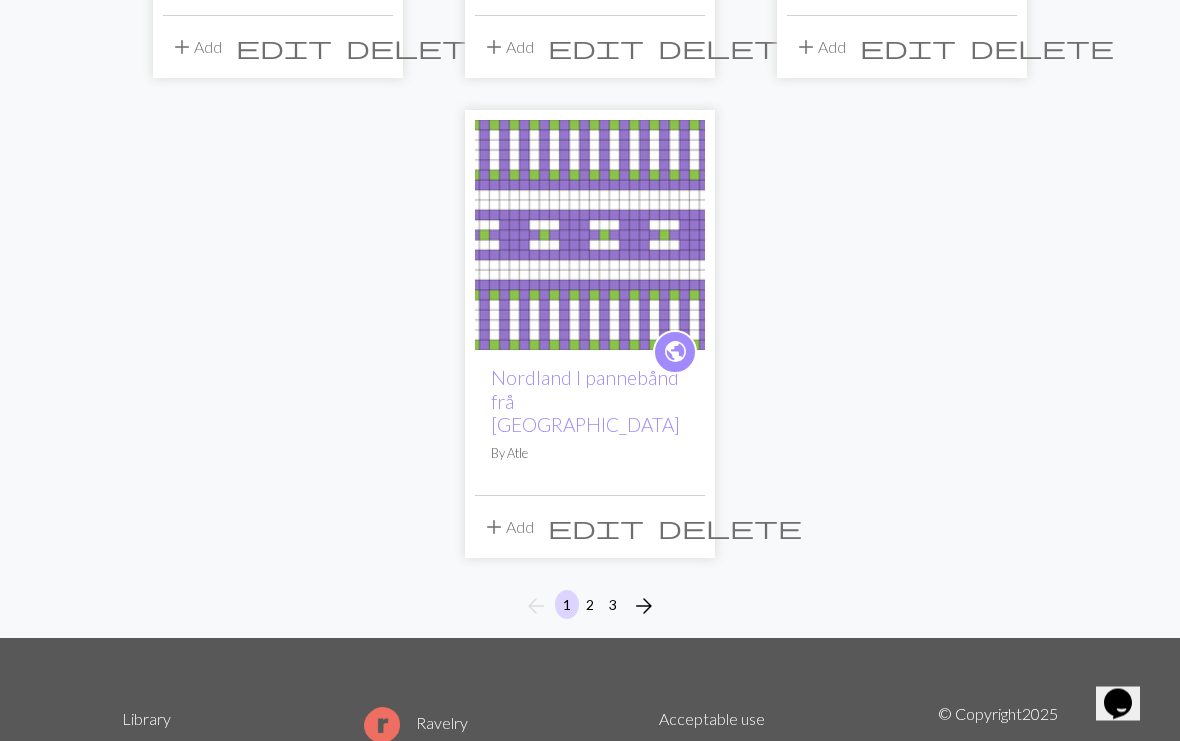 scroll, scrollTop: 2455, scrollLeft: 0, axis: vertical 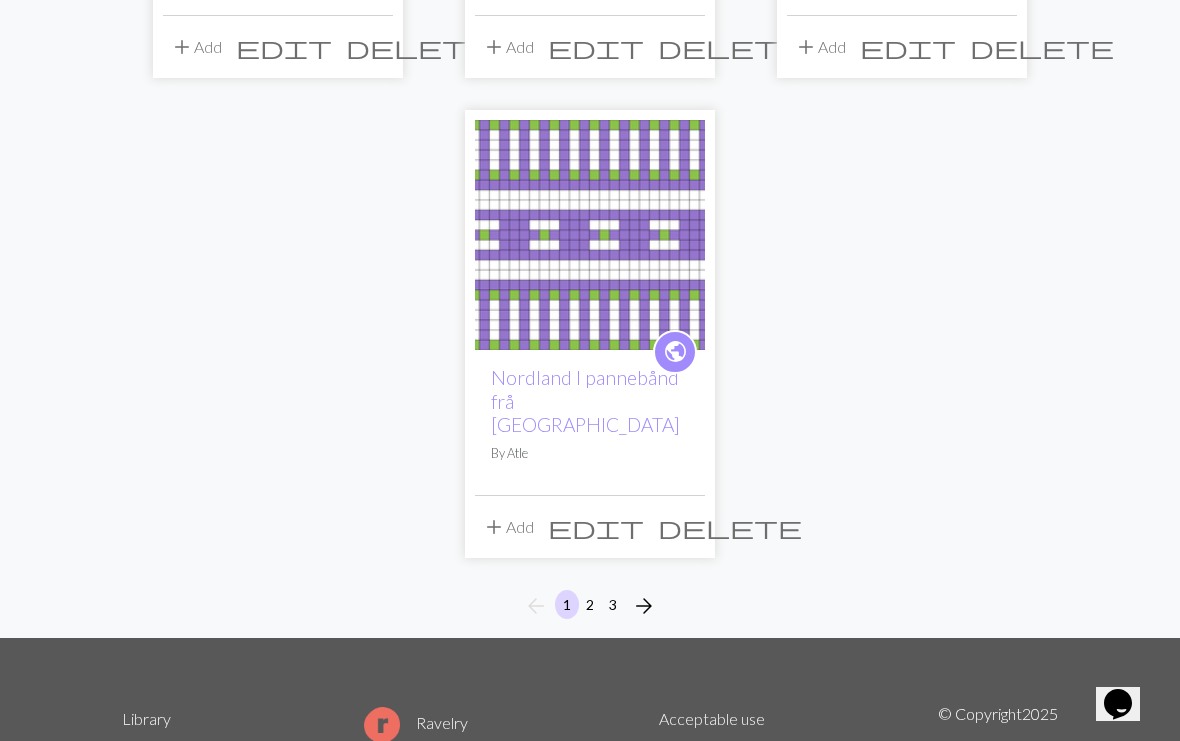click on "2" at bounding box center (590, 604) 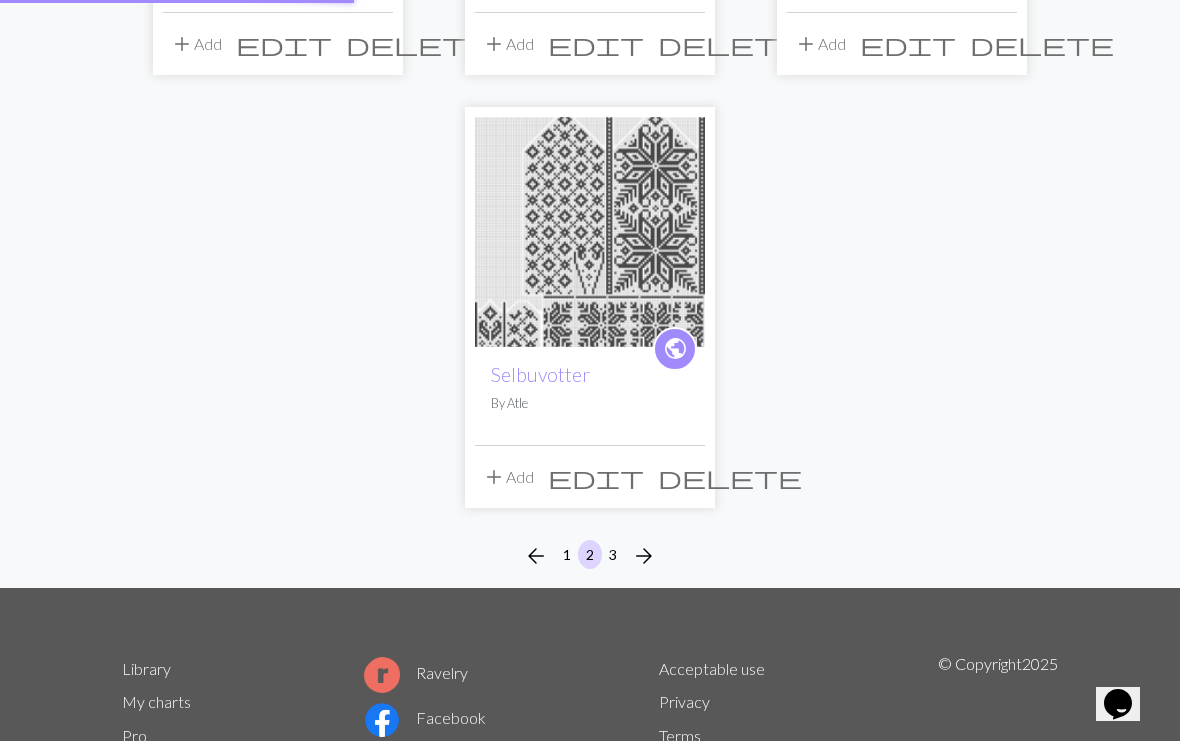 scroll, scrollTop: 0, scrollLeft: 0, axis: both 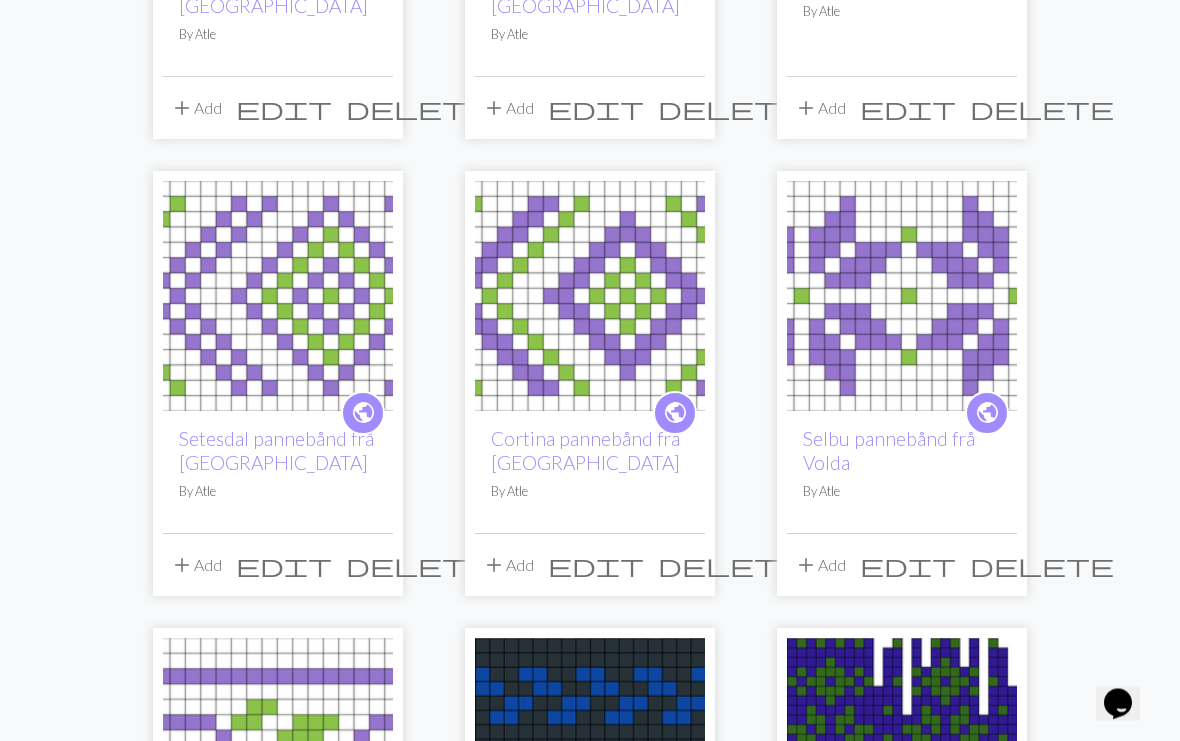 click at bounding box center [278, 297] 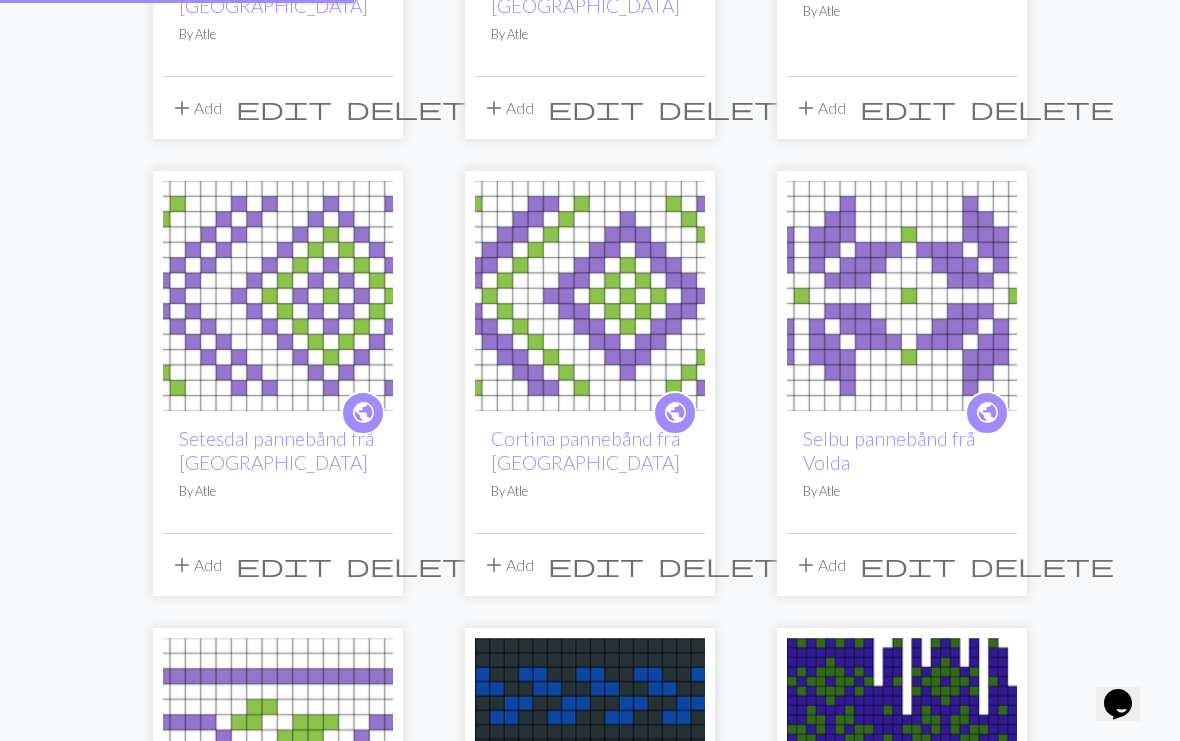 scroll, scrollTop: 0, scrollLeft: 0, axis: both 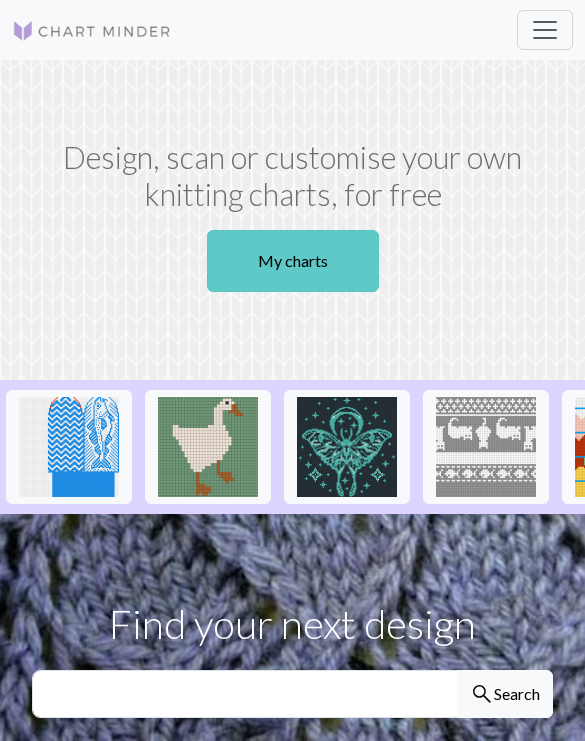 click on "My charts" at bounding box center [293, 261] 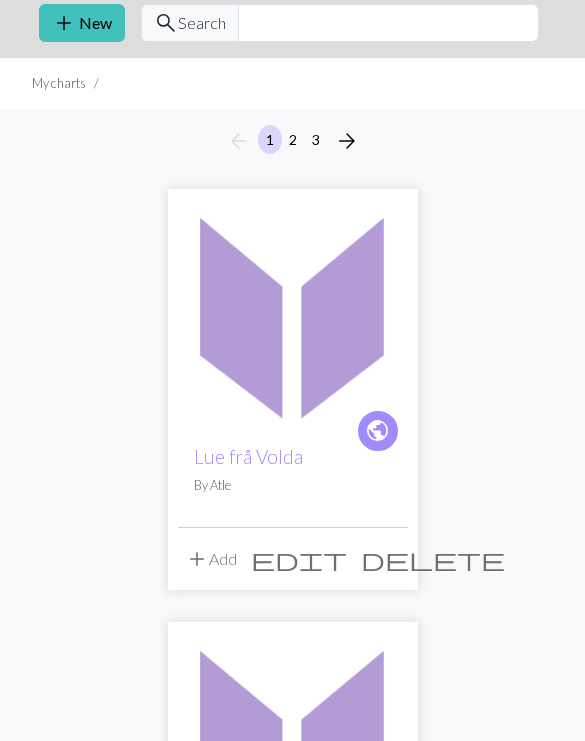 scroll, scrollTop: 0, scrollLeft: 0, axis: both 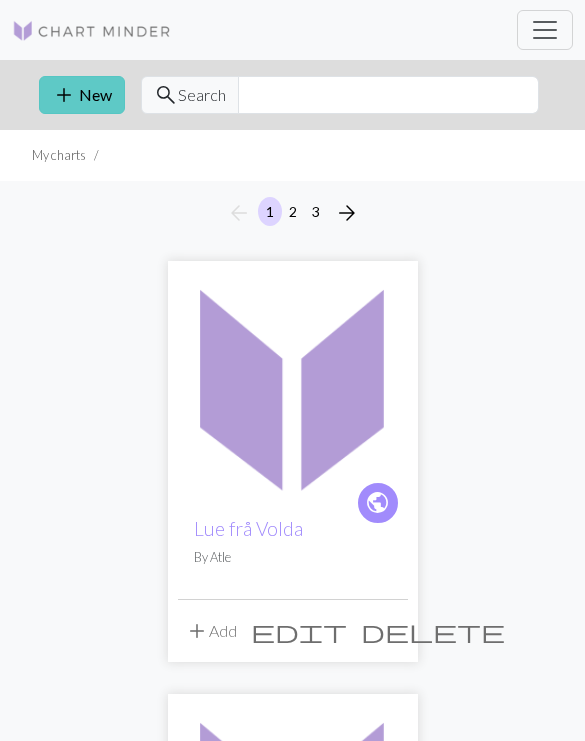 click on "add" at bounding box center (64, 95) 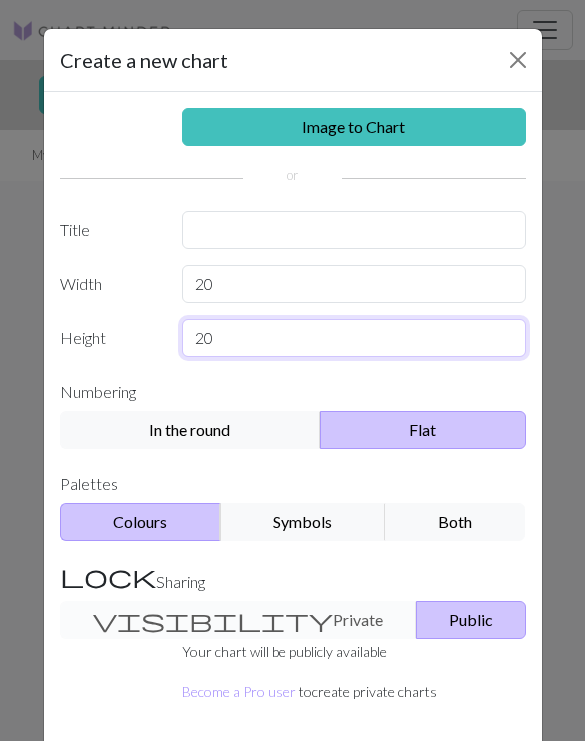 click on "20" at bounding box center (354, 338) 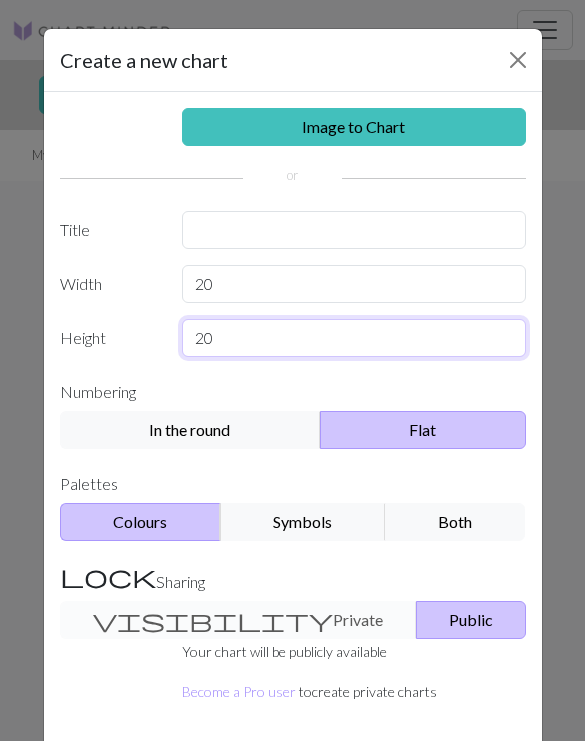 type on "2" 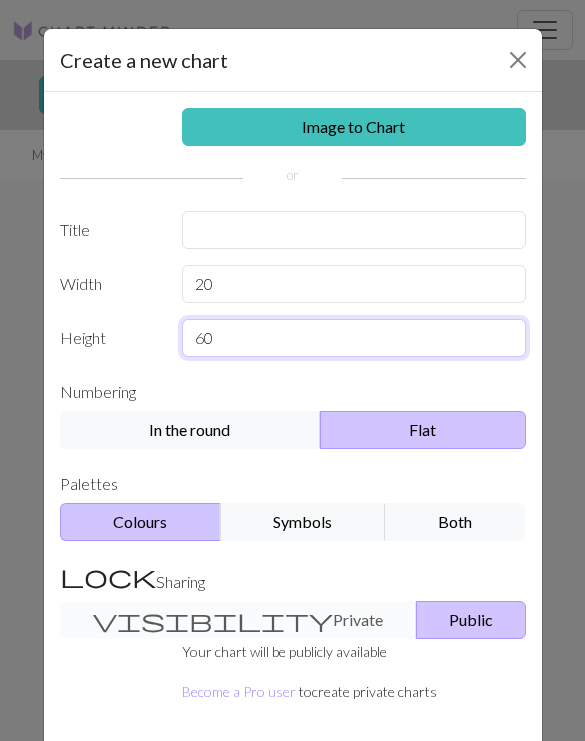 type on "60" 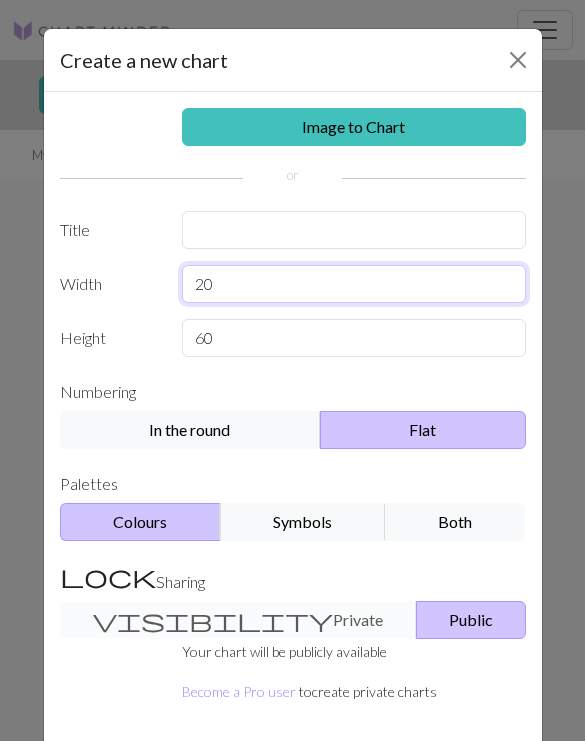 click on "20" at bounding box center (354, 284) 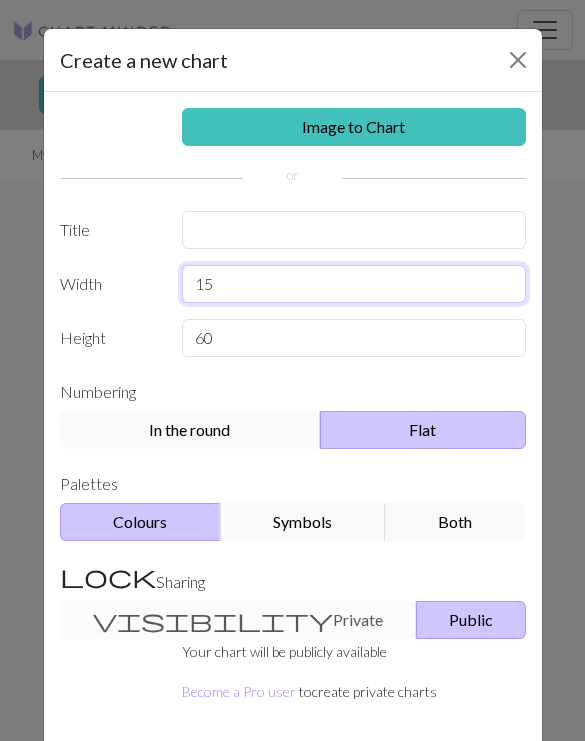 type on "15" 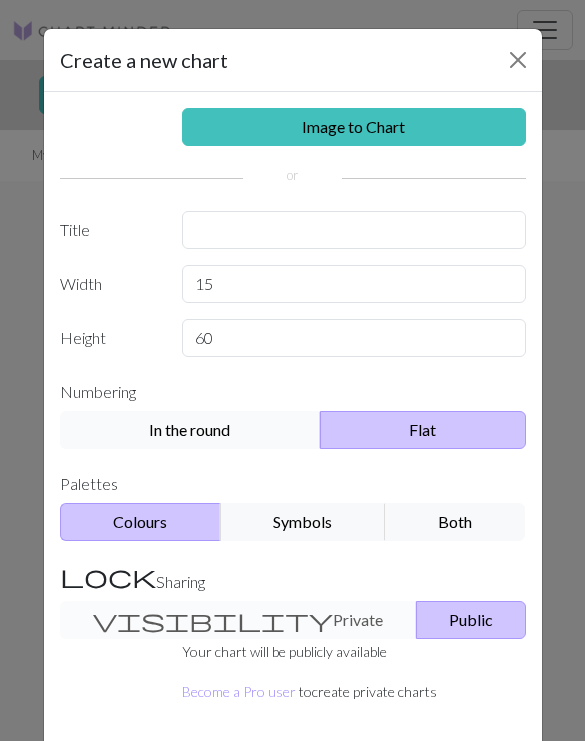 click on "In the round" at bounding box center (190, 430) 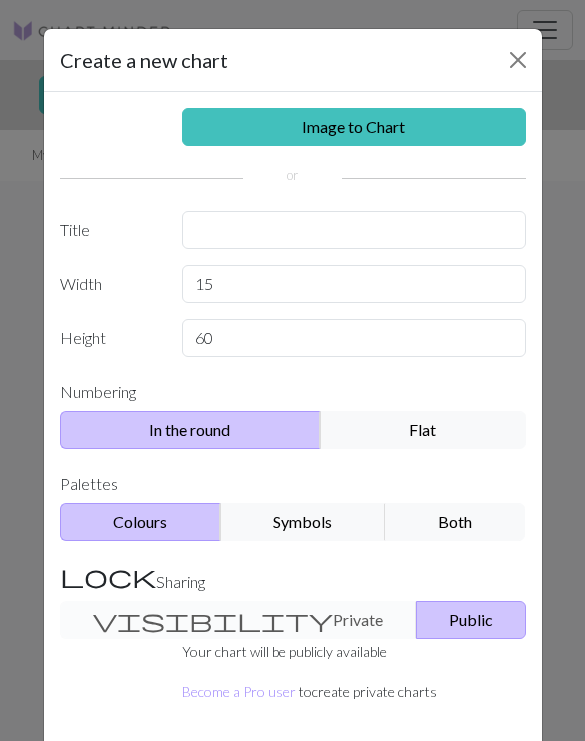 click on "Public" at bounding box center [471, 620] 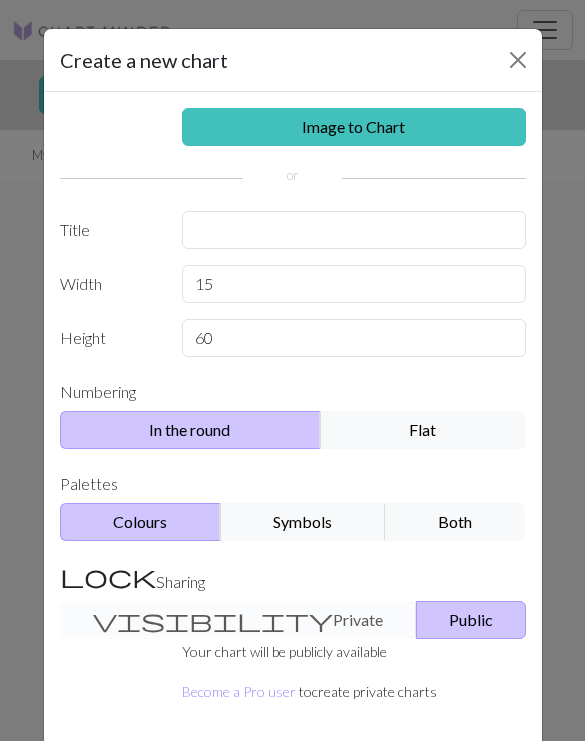 click on "Public" at bounding box center [471, 620] 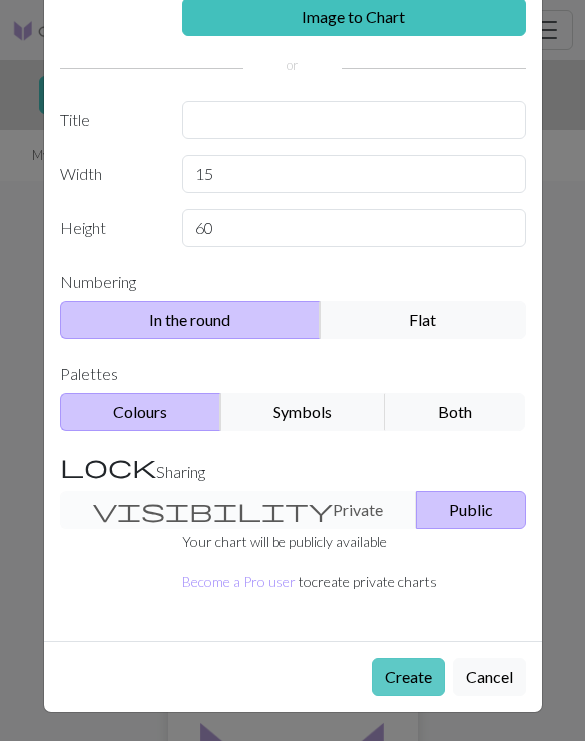 scroll, scrollTop: 110, scrollLeft: 0, axis: vertical 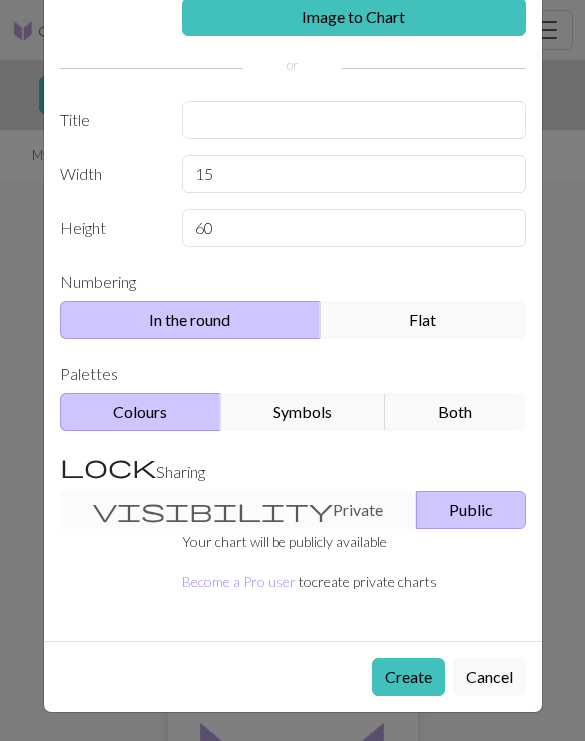 click on "Create" at bounding box center [408, 677] 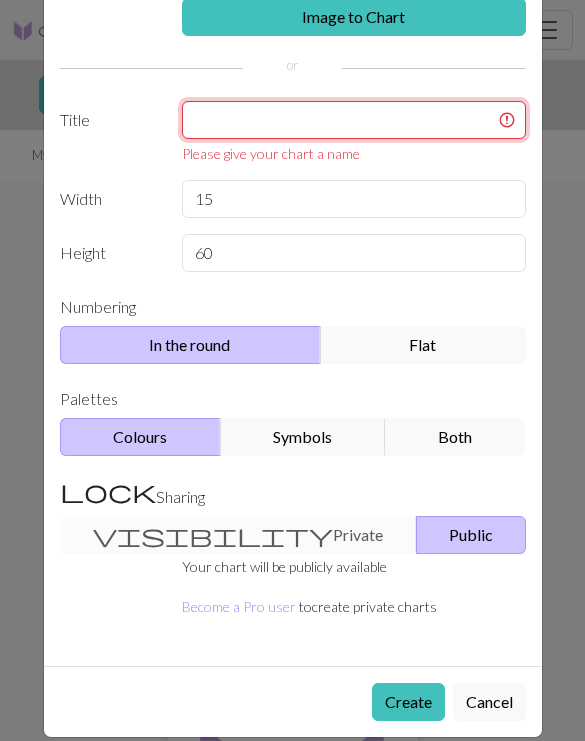click at bounding box center (354, 120) 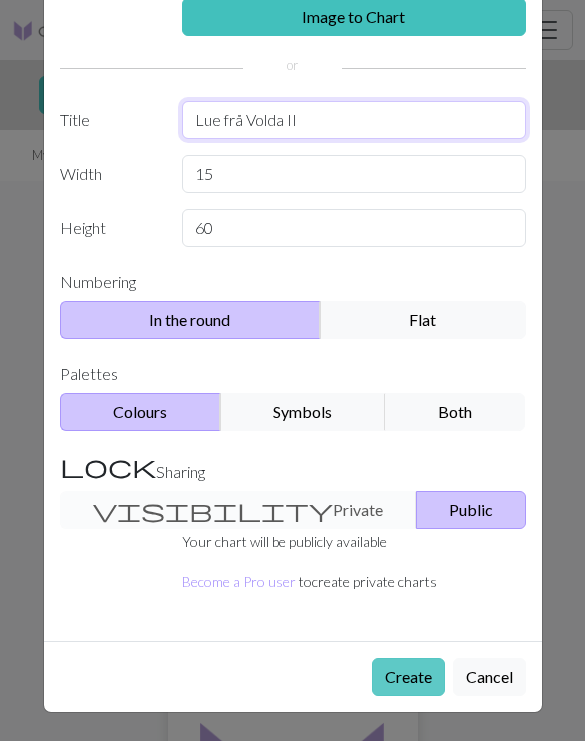 type on "Lue frå Volda II" 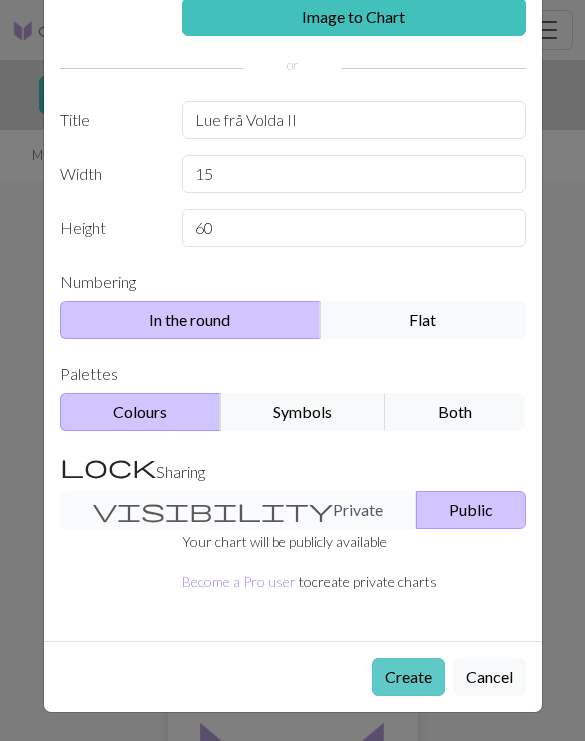 click on "Create" at bounding box center [408, 677] 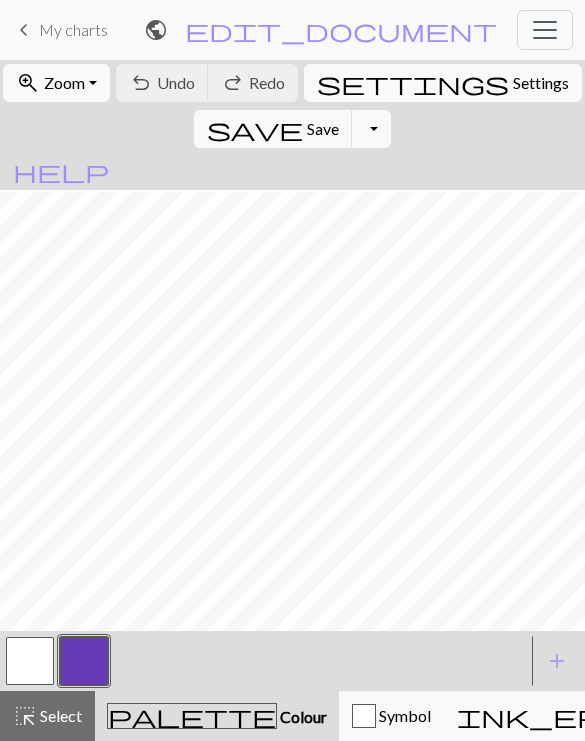 scroll, scrollTop: 803, scrollLeft: 0, axis: vertical 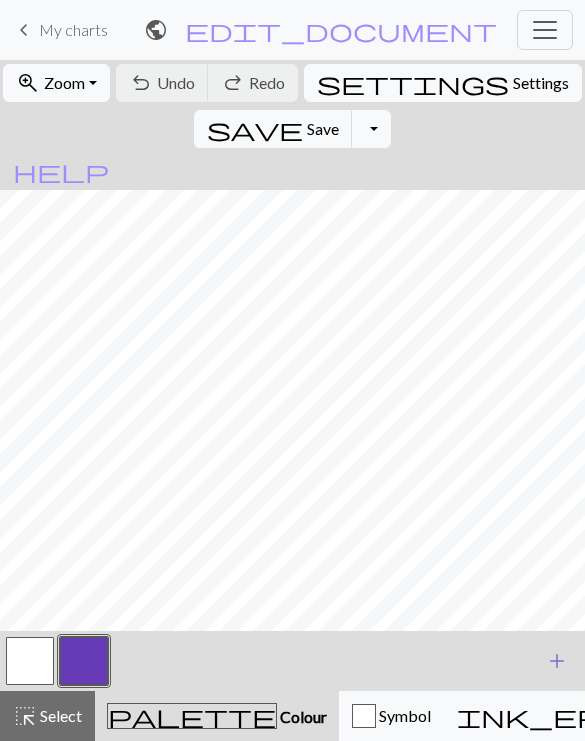 click on "add" at bounding box center [557, 661] 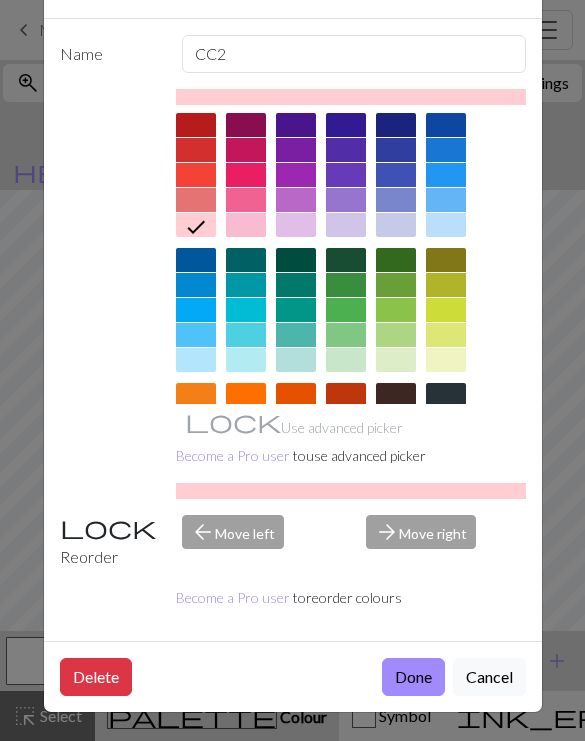 scroll, scrollTop: 89, scrollLeft: 0, axis: vertical 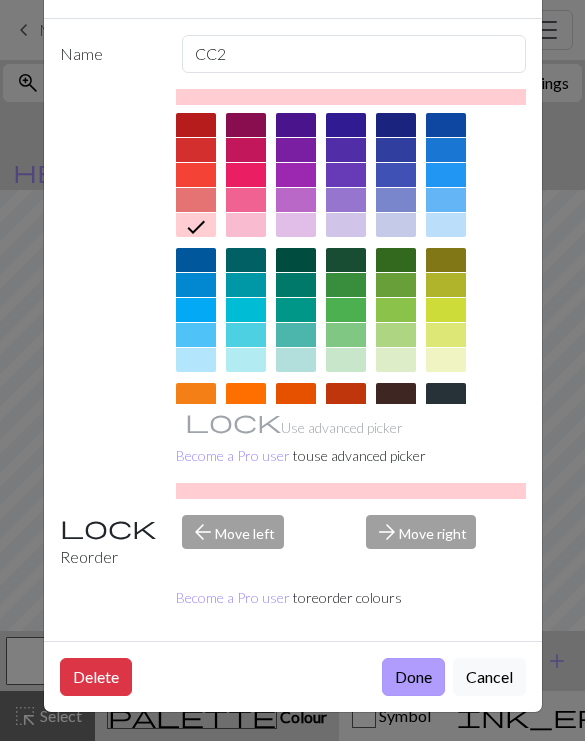 click on "Delete Done Cancel" at bounding box center [293, 676] 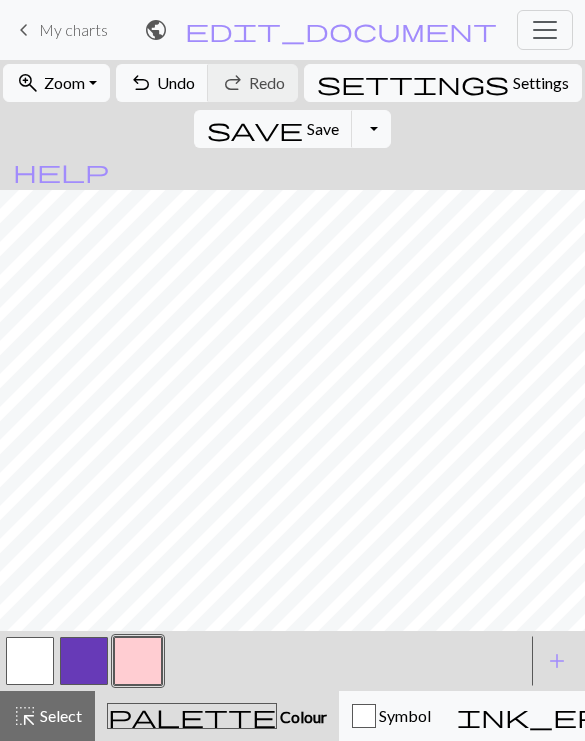click at bounding box center [84, 661] 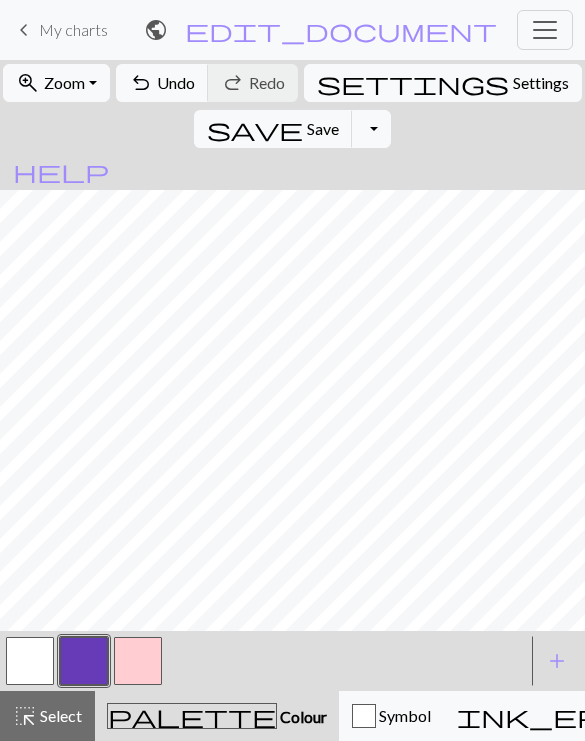 click at bounding box center [138, 661] 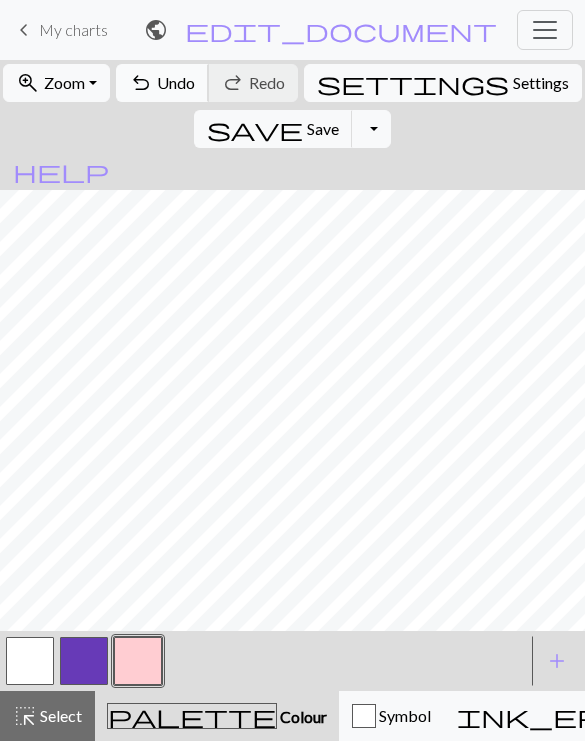 click on "undo" at bounding box center [141, 83] 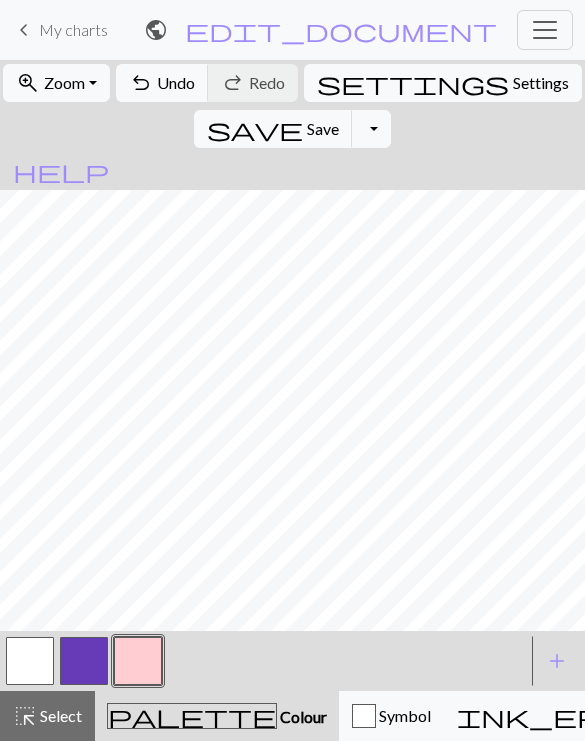 click at bounding box center (30, 661) 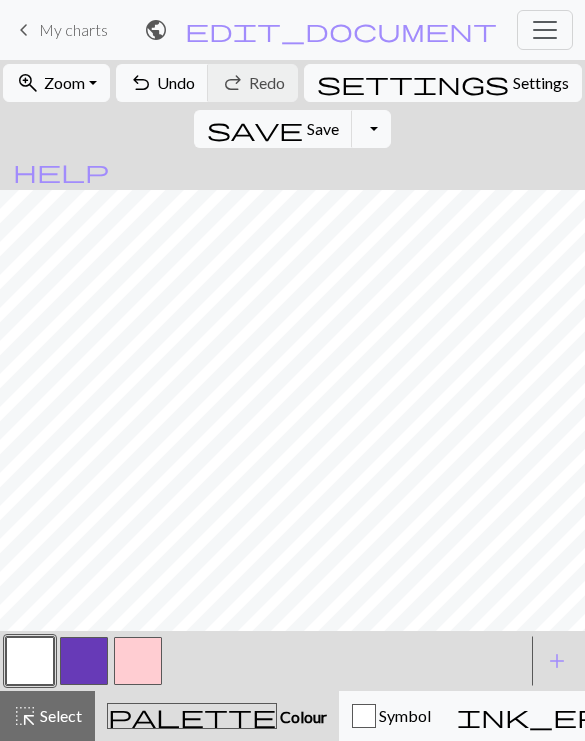 click at bounding box center [138, 661] 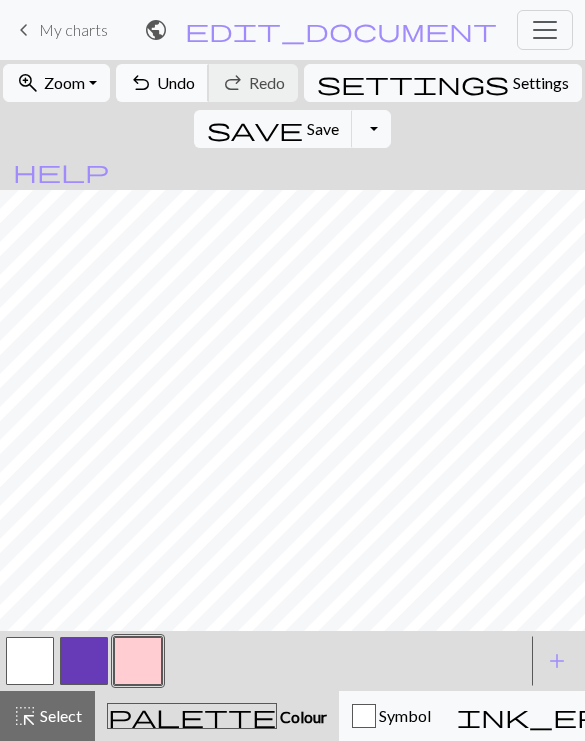 click on "undo" at bounding box center [141, 83] 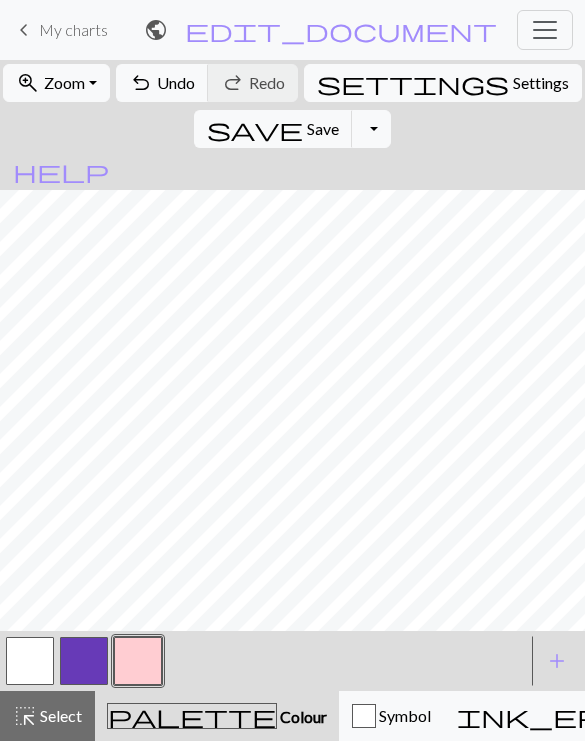 click at bounding box center [84, 661] 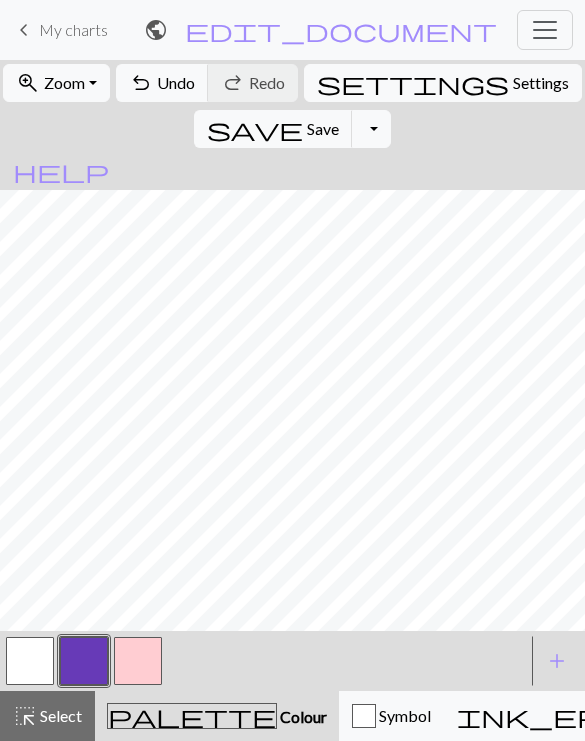 click at bounding box center (84, 661) 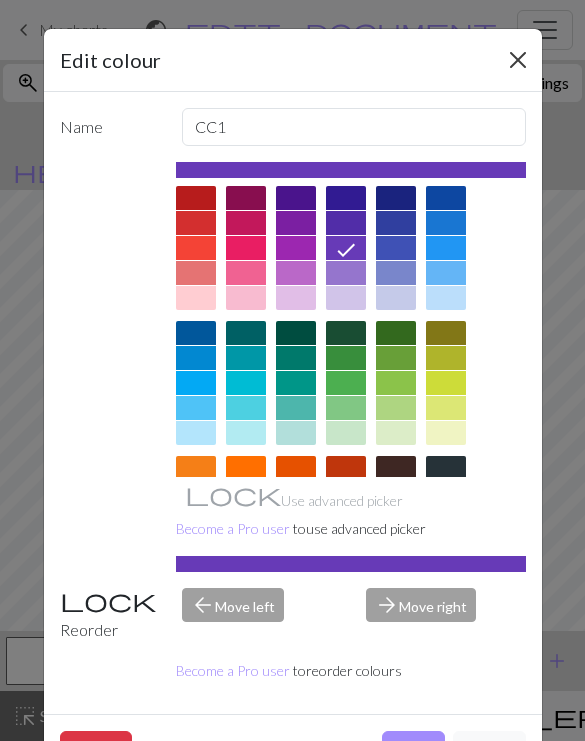 click at bounding box center [518, 60] 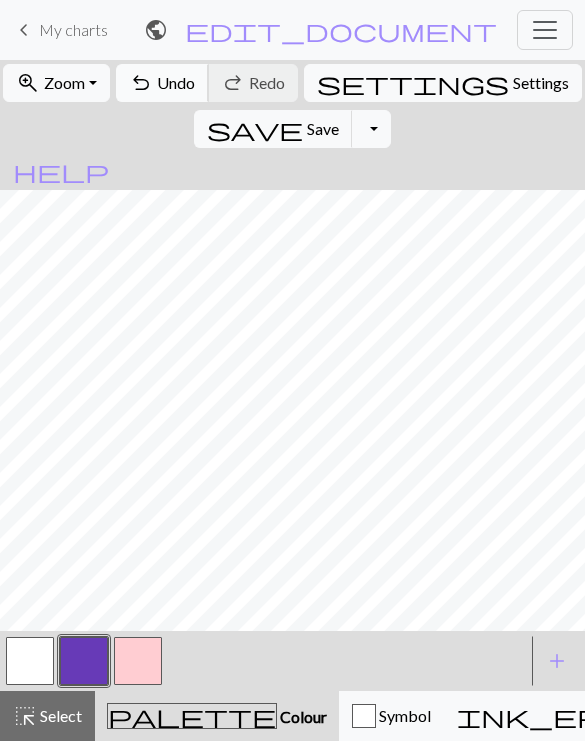 click on "Undo" at bounding box center (176, 82) 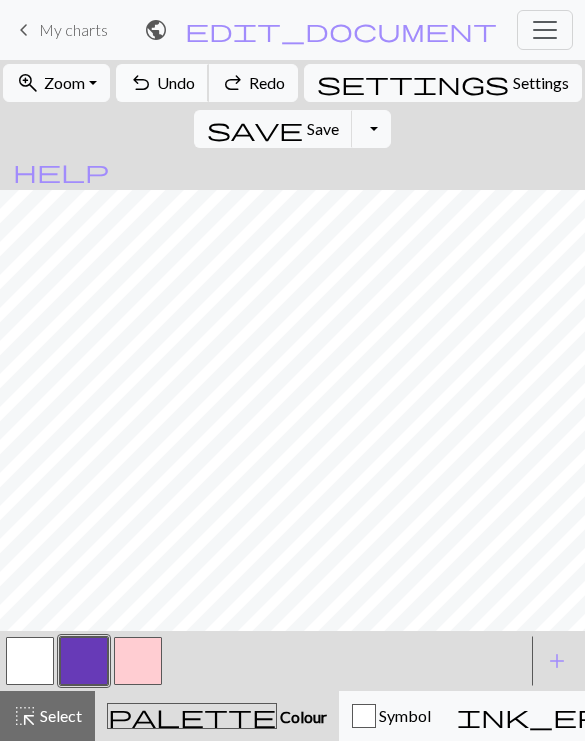 click on "Undo" at bounding box center (176, 82) 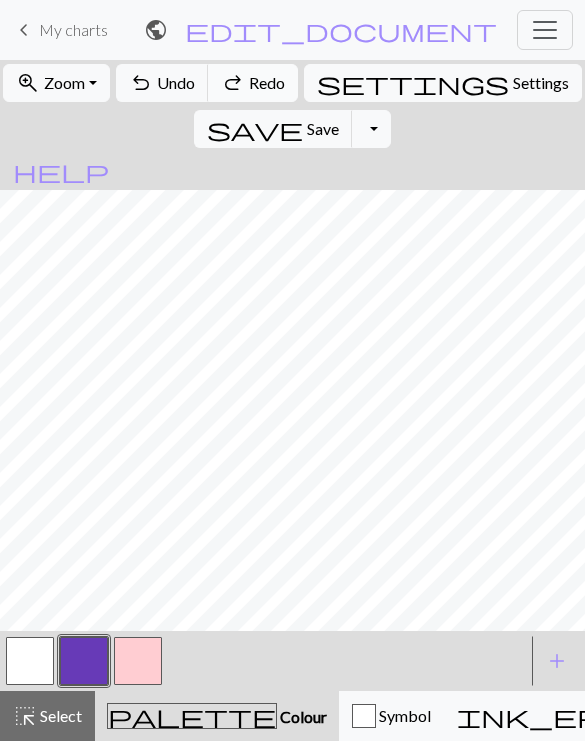 click on "redo" at bounding box center [233, 83] 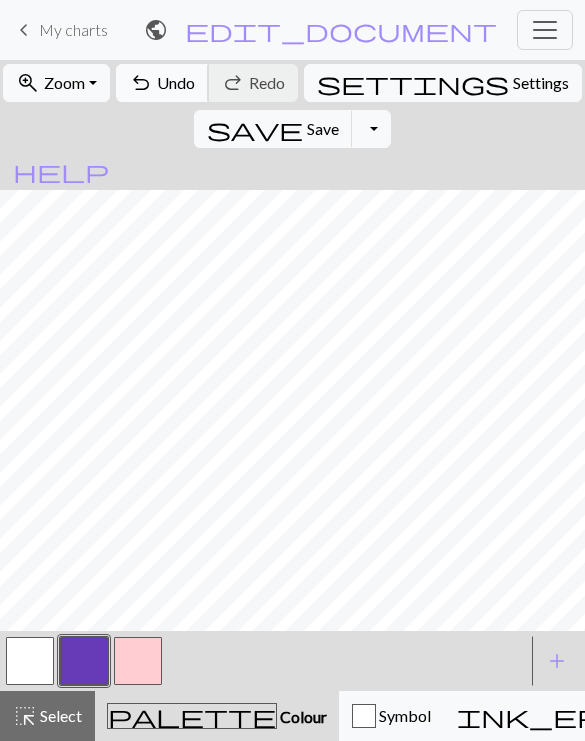 click on "undo Undo Undo" at bounding box center (162, 83) 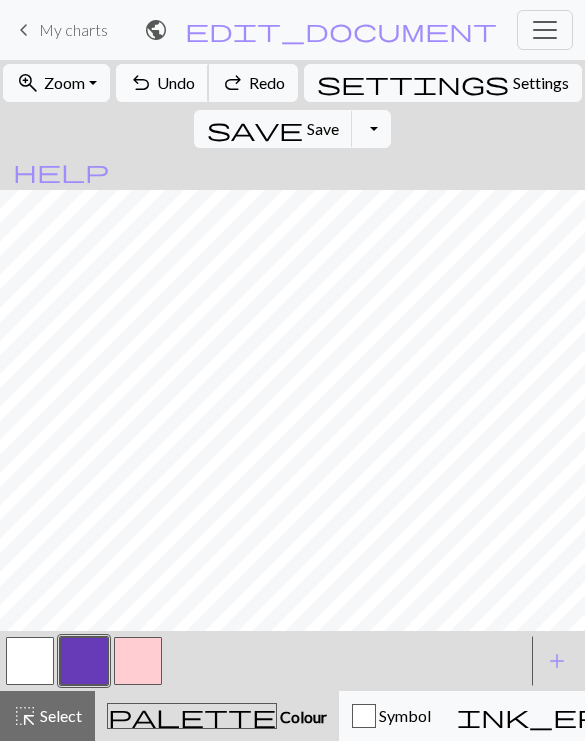 click on "undo Undo Undo" at bounding box center [162, 83] 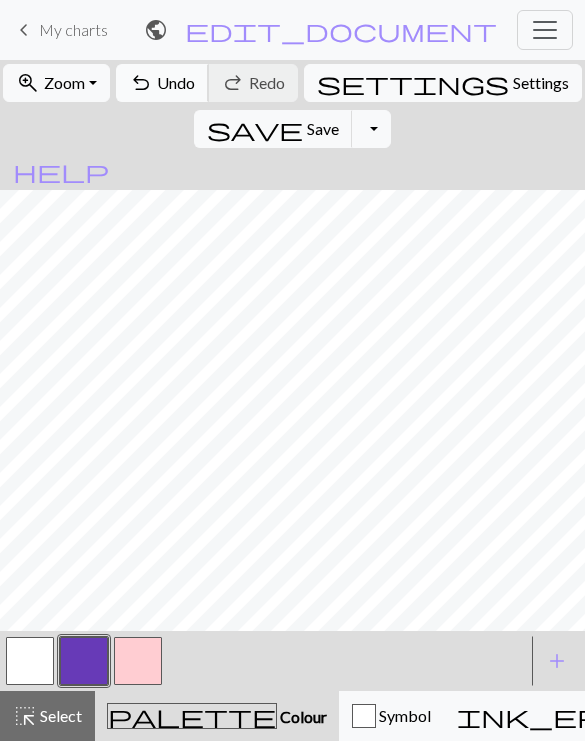 click on "undo" at bounding box center (141, 83) 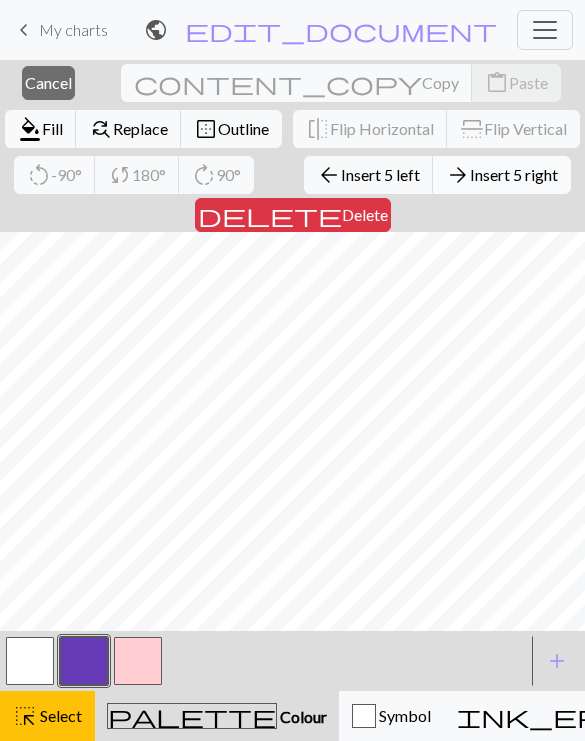 click on "Insert 5 right" at bounding box center [514, 174] 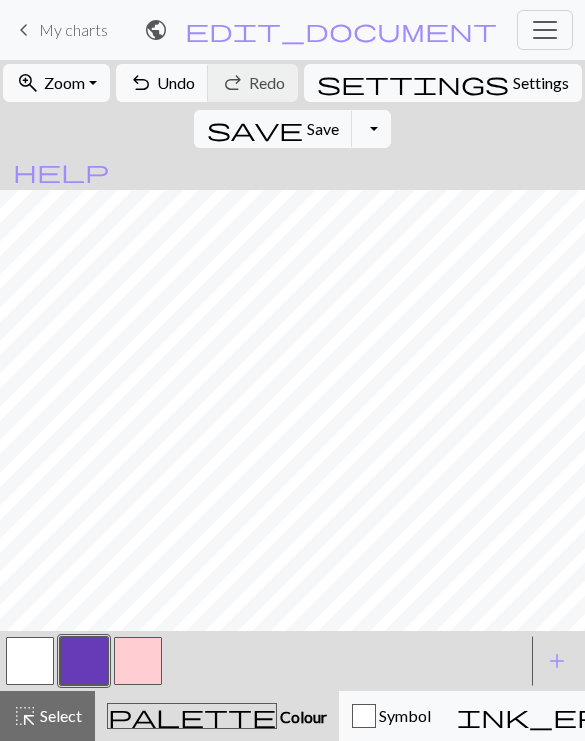 click at bounding box center (138, 661) 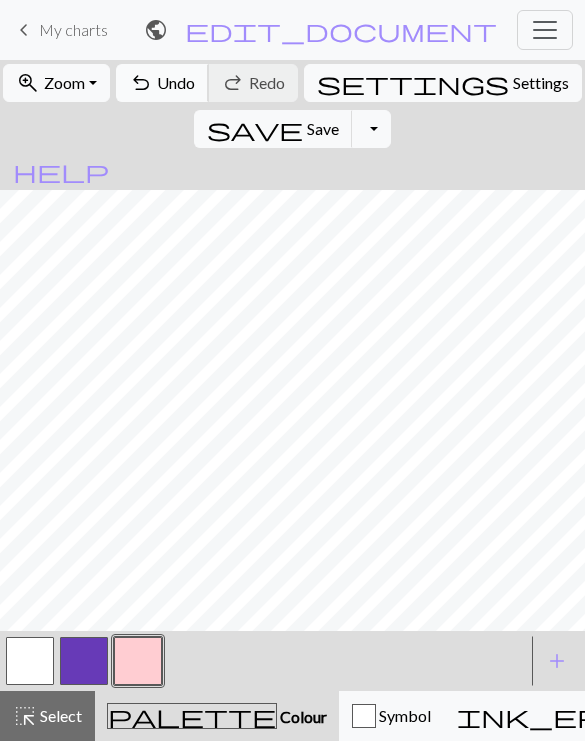 click on "undo Undo Undo" at bounding box center [162, 83] 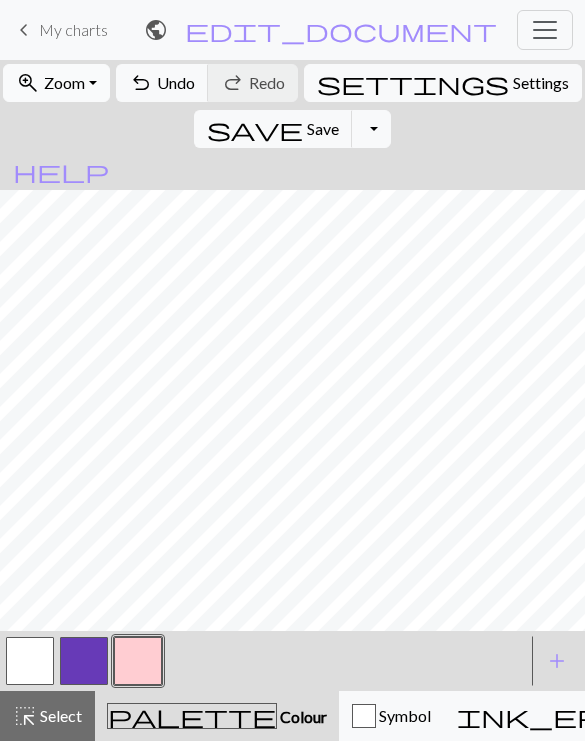 click on "Zoom" at bounding box center [64, 82] 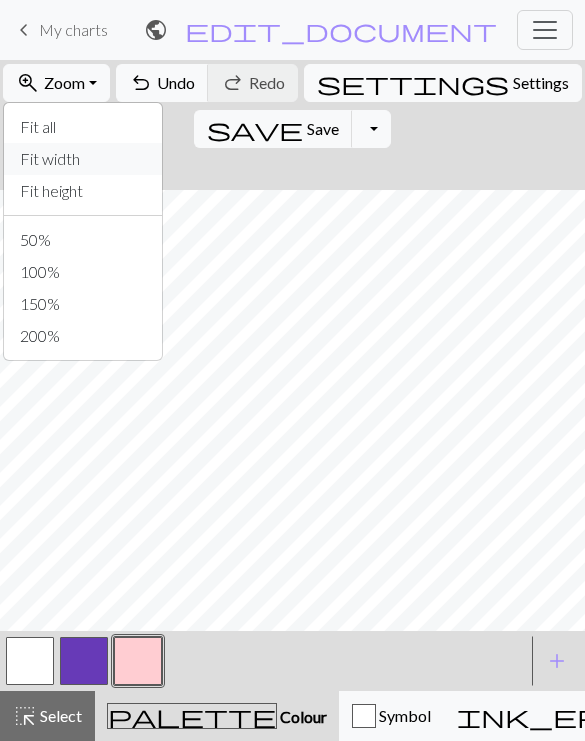 click on "Fit width" at bounding box center (83, 159) 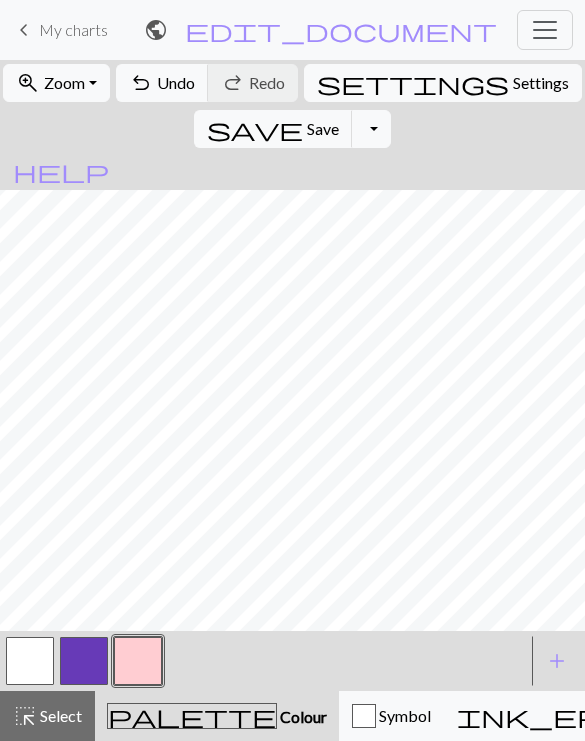 scroll, scrollTop: 694, scrollLeft: 0, axis: vertical 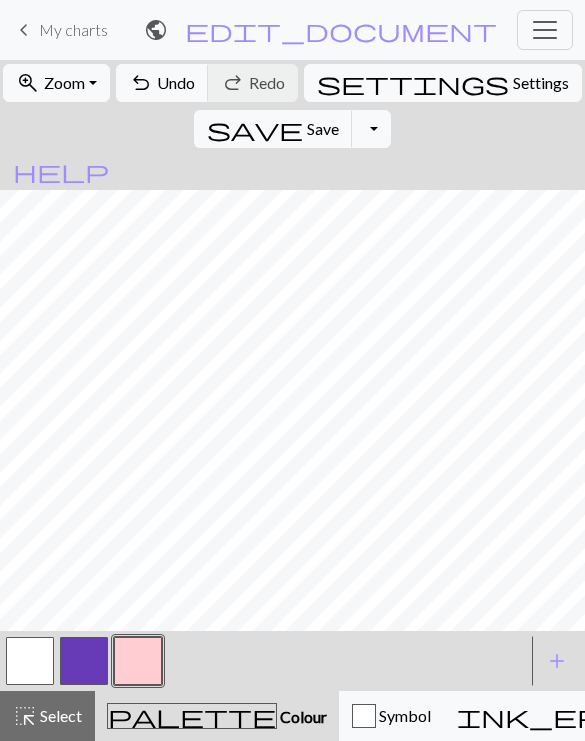 click at bounding box center (84, 661) 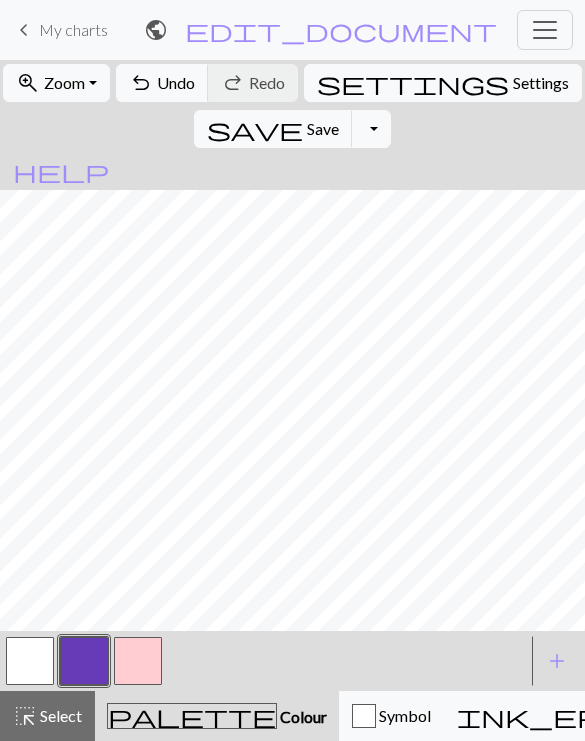 click at bounding box center (138, 661) 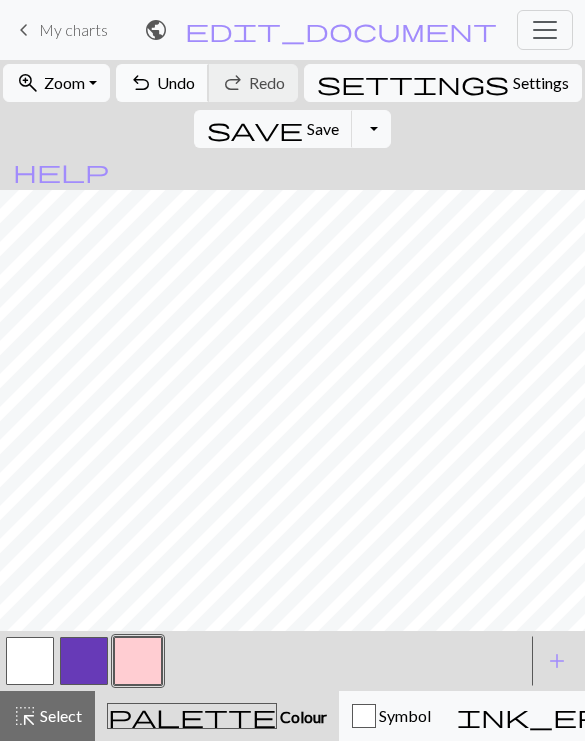 click on "undo" at bounding box center (141, 83) 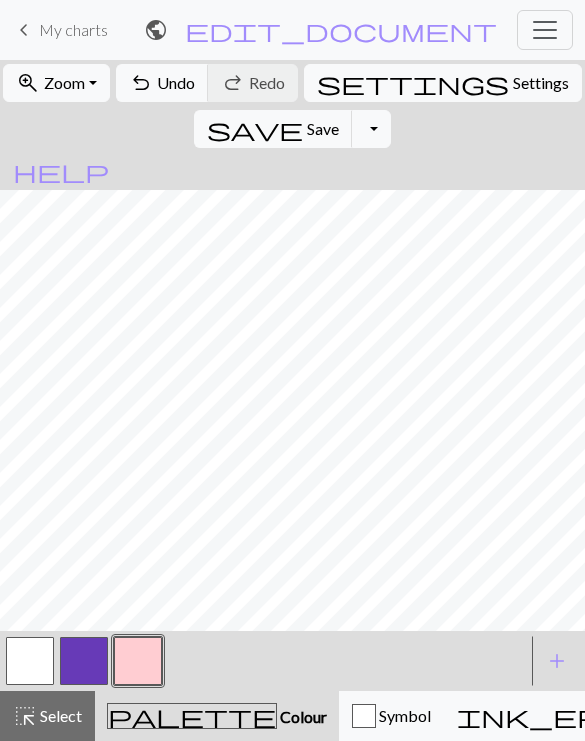 click at bounding box center [30, 661] 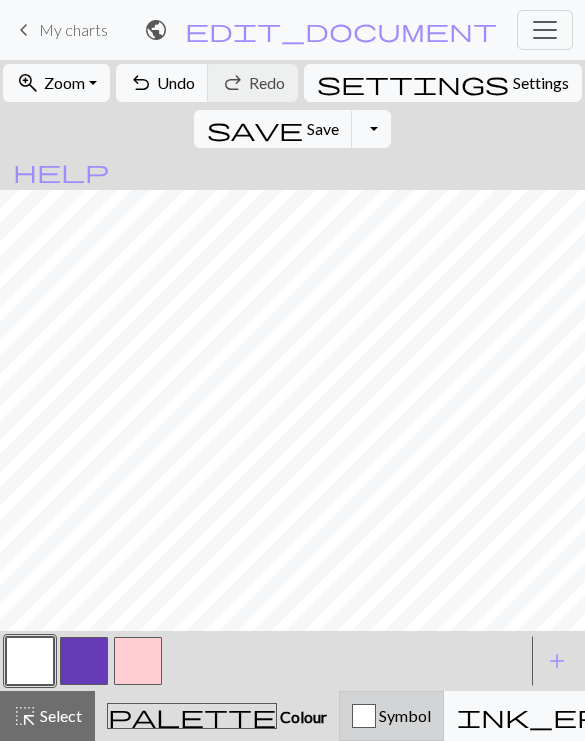 click on "Symbol" at bounding box center (403, 715) 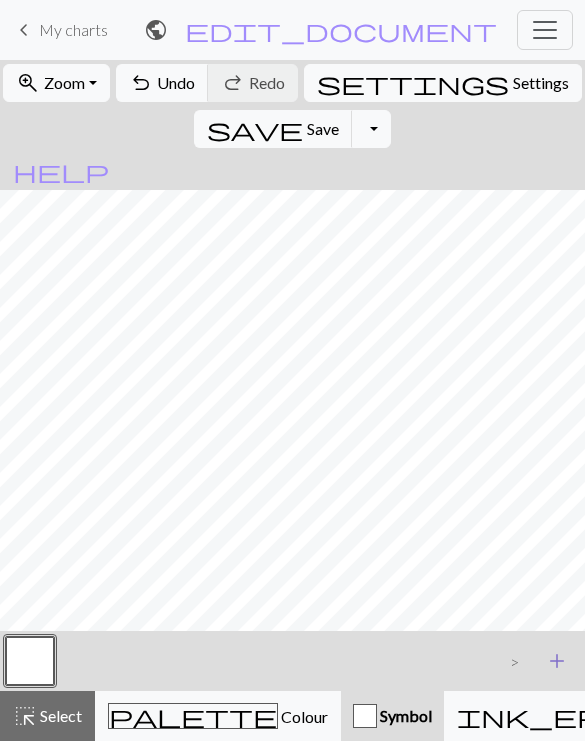 click on "add" at bounding box center [557, 661] 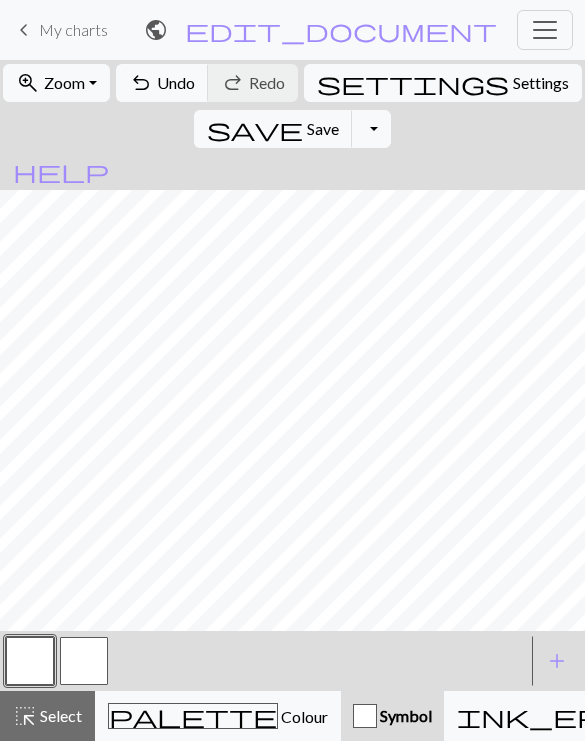 click at bounding box center (84, 661) 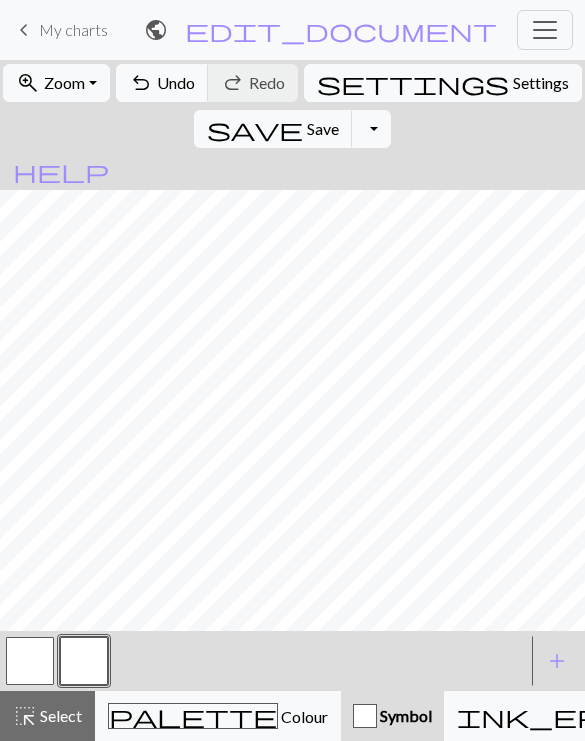 click at bounding box center (84, 661) 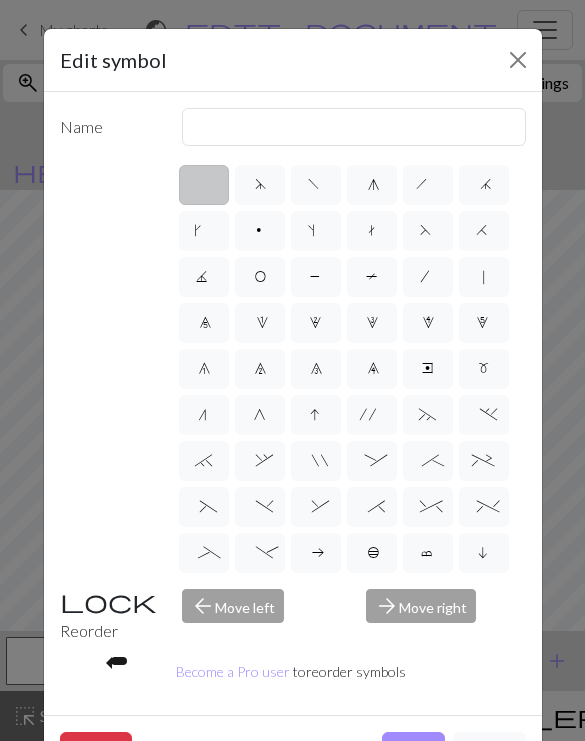 scroll, scrollTop: 0, scrollLeft: 0, axis: both 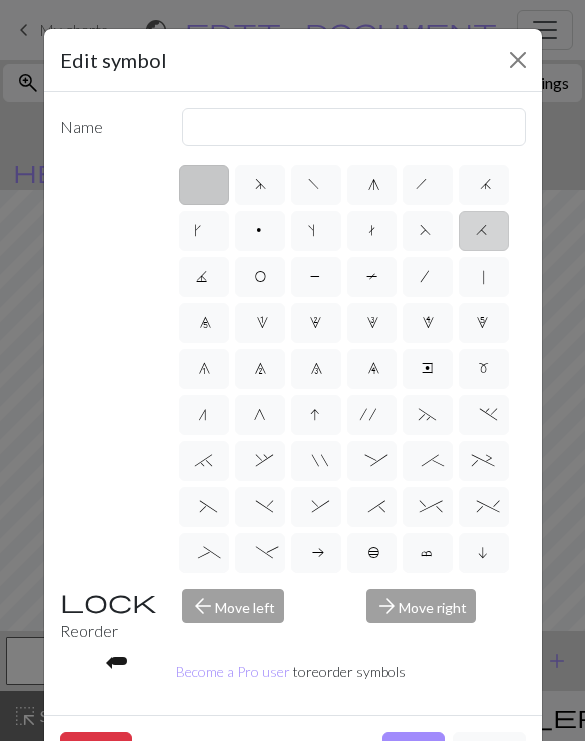 click on "H" at bounding box center (484, 233) 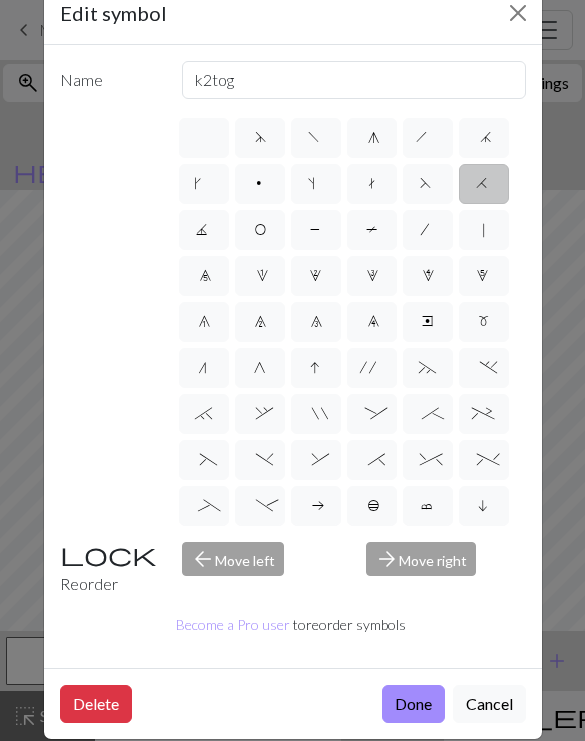 scroll, scrollTop: 46, scrollLeft: 0, axis: vertical 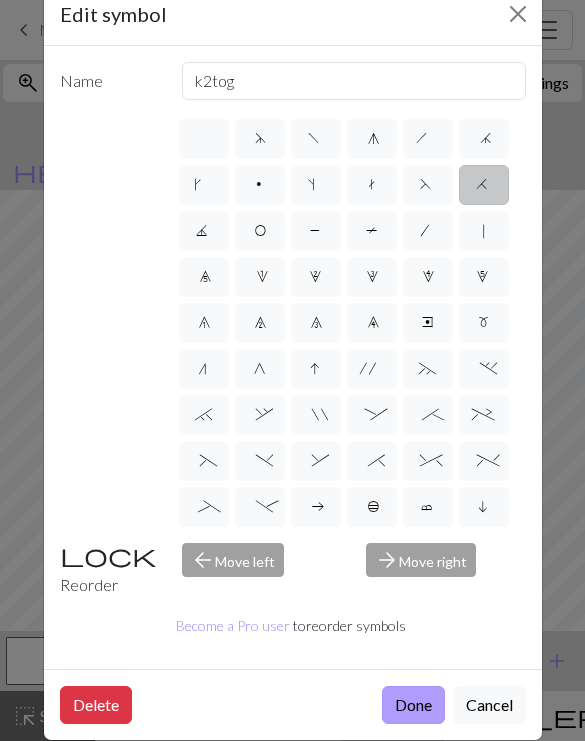 click on "Done" at bounding box center (413, 705) 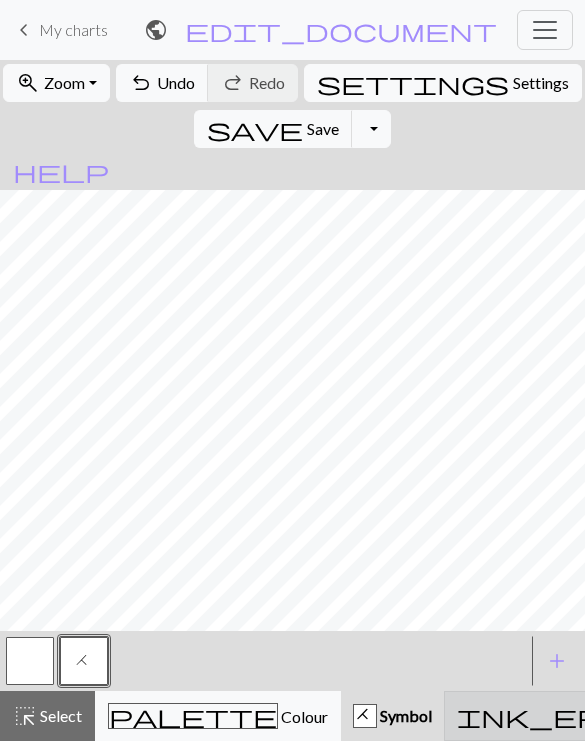 click on "Erase" at bounding box center [717, 715] 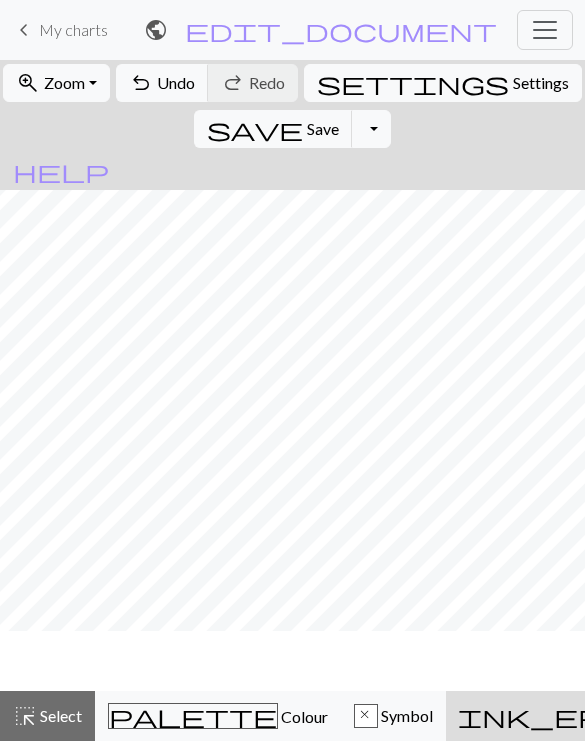 scroll, scrollTop: 634, scrollLeft: 0, axis: vertical 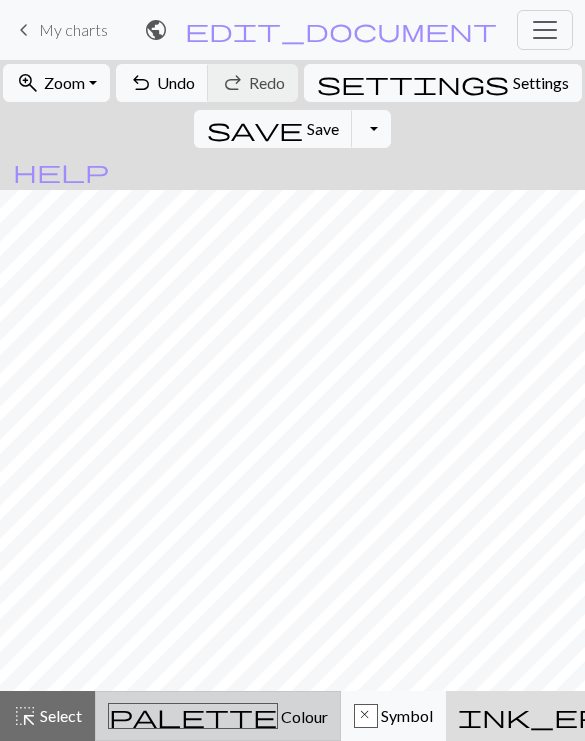 click on "Colour" at bounding box center [303, 716] 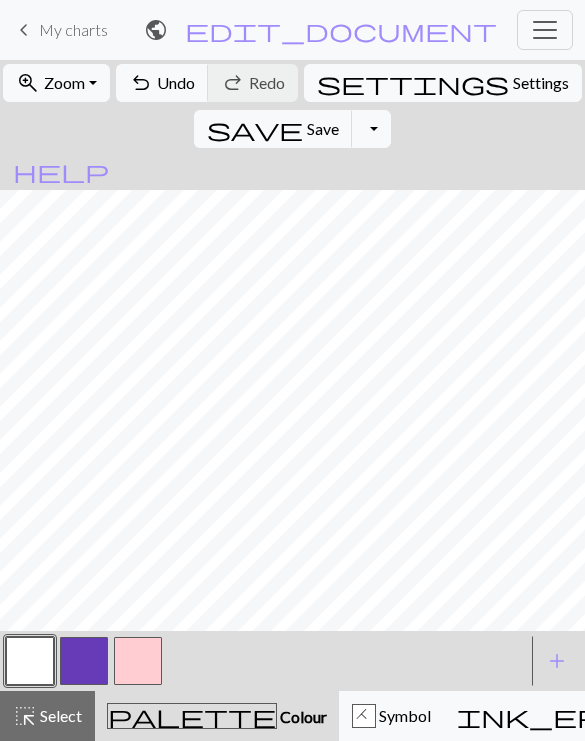 click at bounding box center [84, 661] 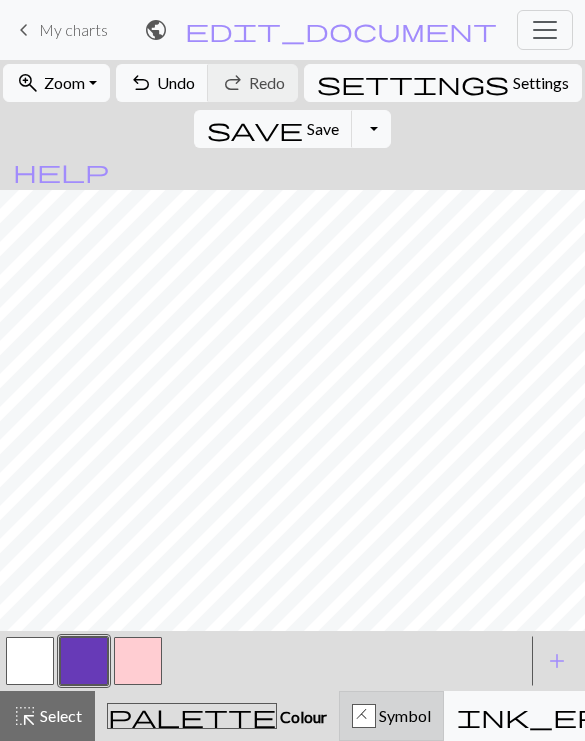 click on "H" at bounding box center [364, 717] 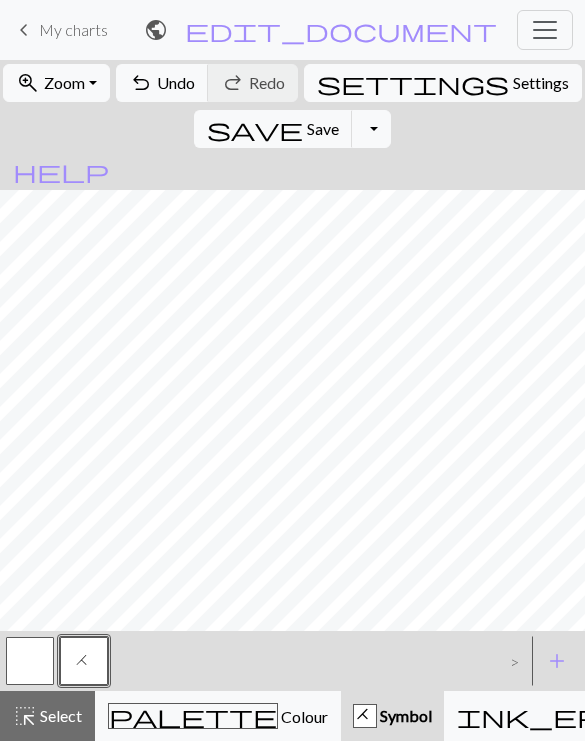 click at bounding box center (30, 661) 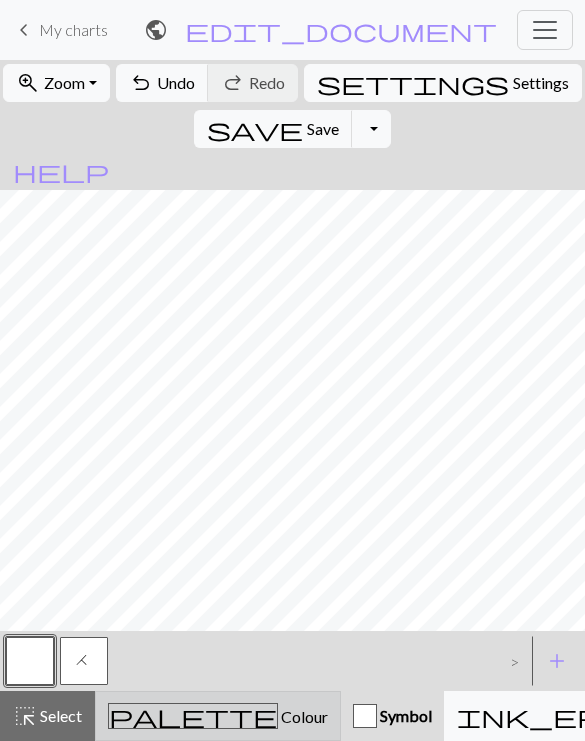 click on "palette" at bounding box center [193, 716] 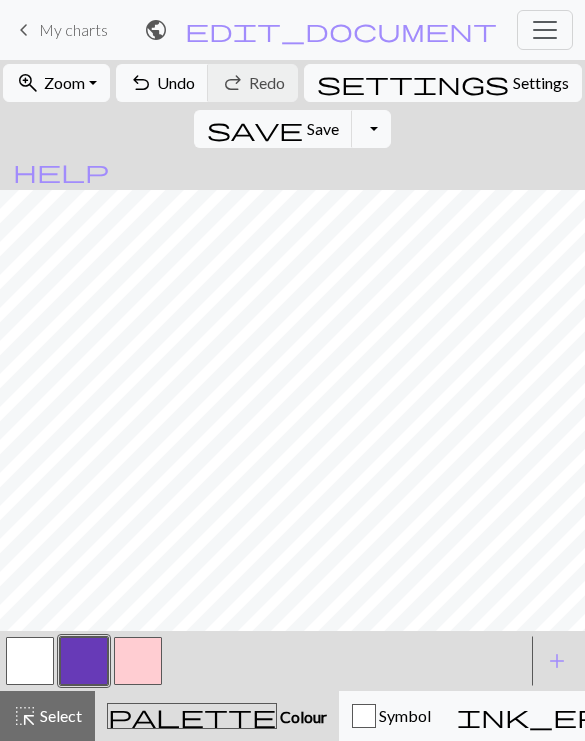 click at bounding box center (138, 661) 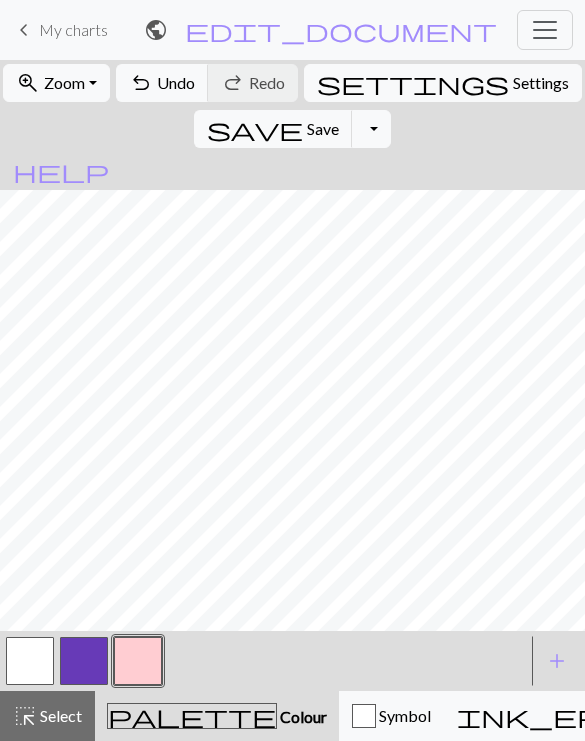 click at bounding box center (84, 661) 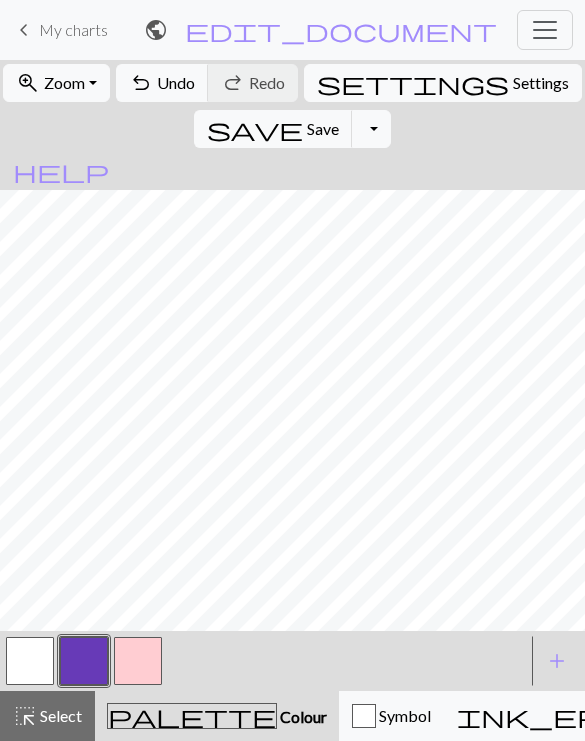 click at bounding box center [138, 661] 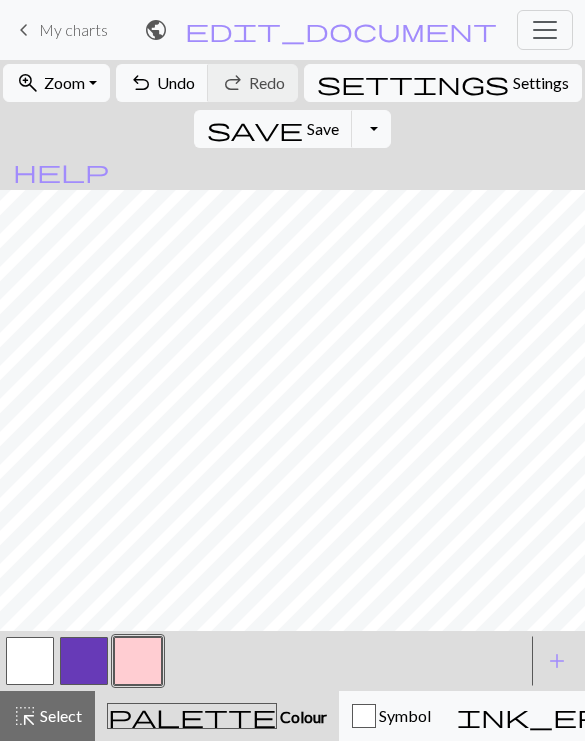 scroll, scrollTop: 506, scrollLeft: 0, axis: vertical 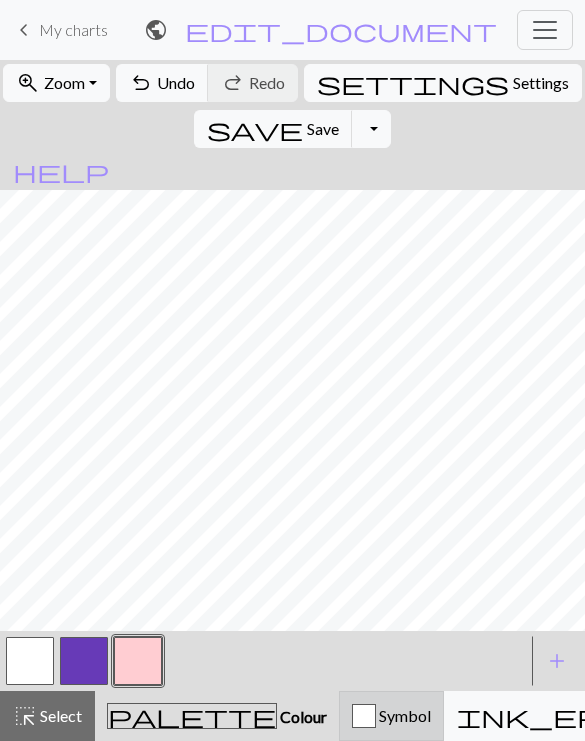 click on "Symbol" at bounding box center [403, 715] 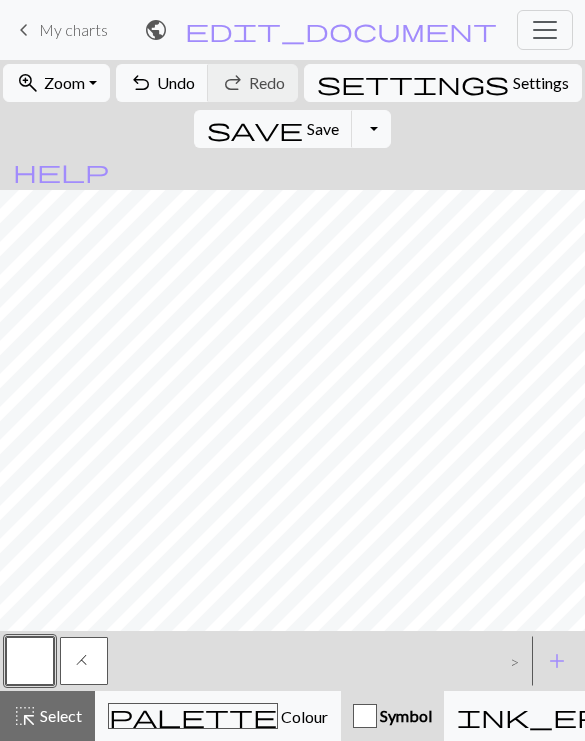 click on "H" at bounding box center (84, 661) 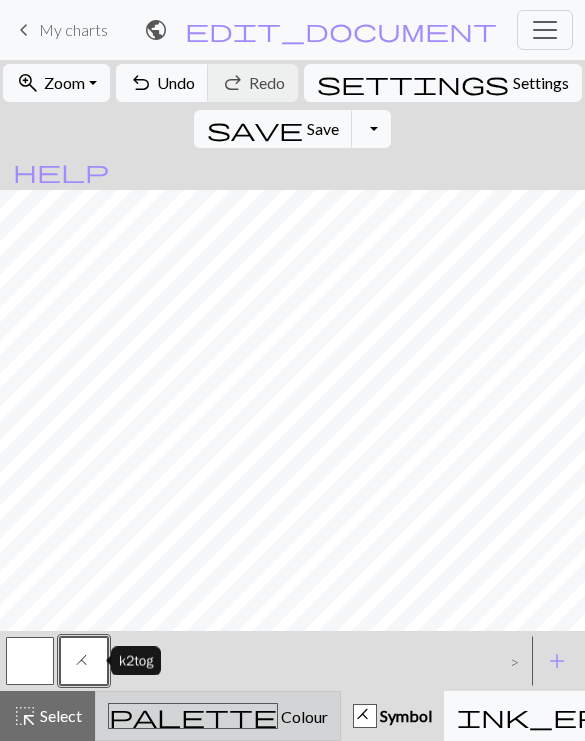 click on "Colour" at bounding box center [303, 716] 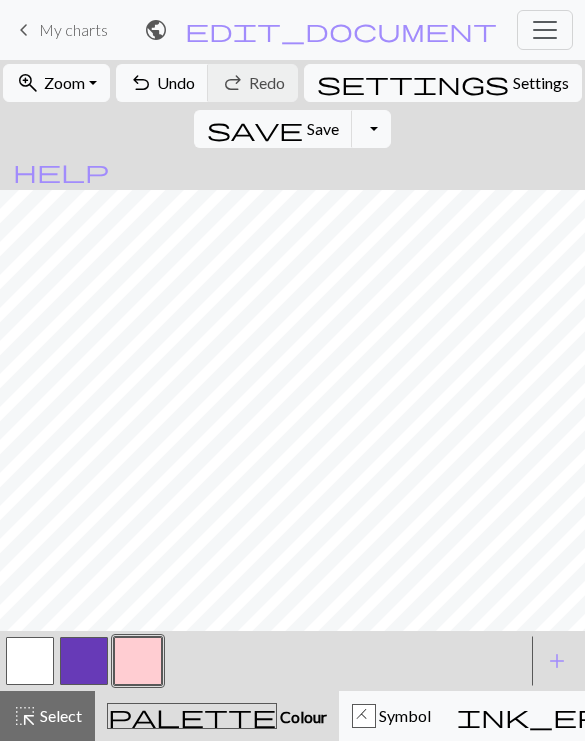 click at bounding box center (30, 661) 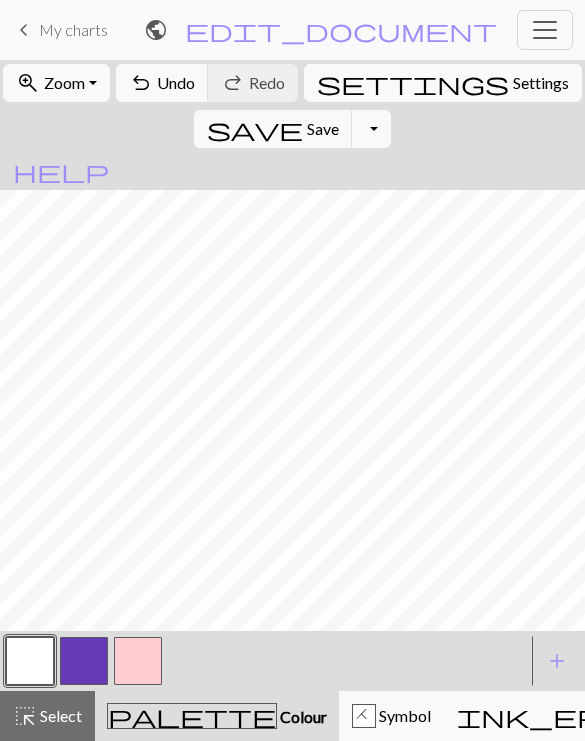 click at bounding box center [84, 661] 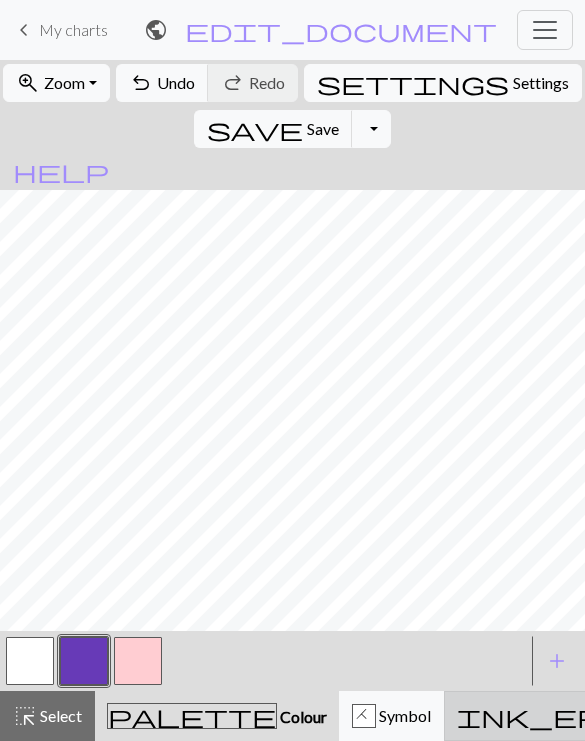 click on "ink_eraser   Erase   Erase" at bounding box center (597, 716) 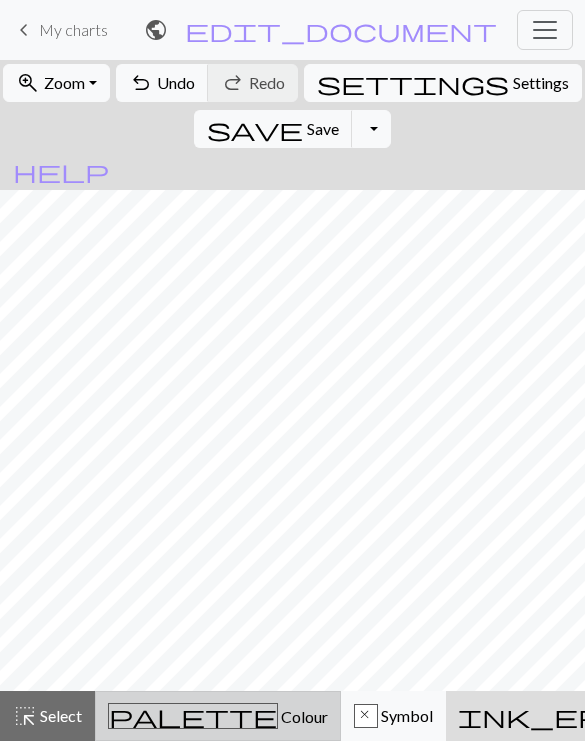 click on "Colour" at bounding box center [303, 716] 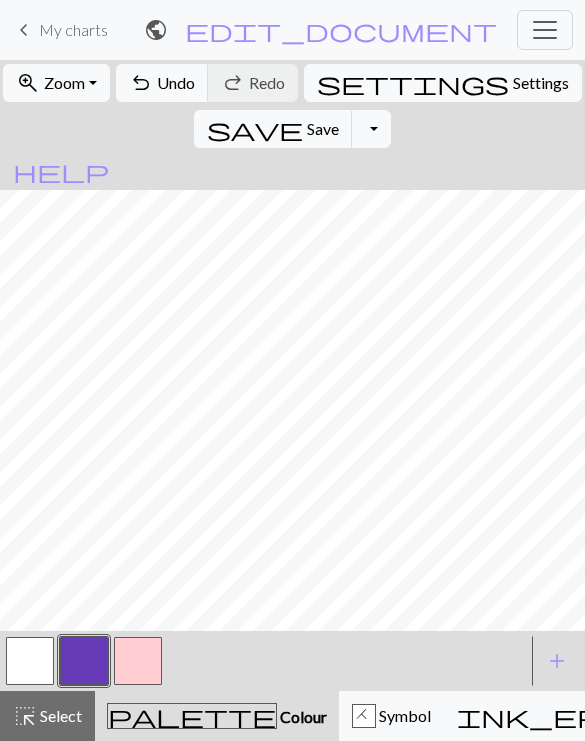 click at bounding box center [84, 661] 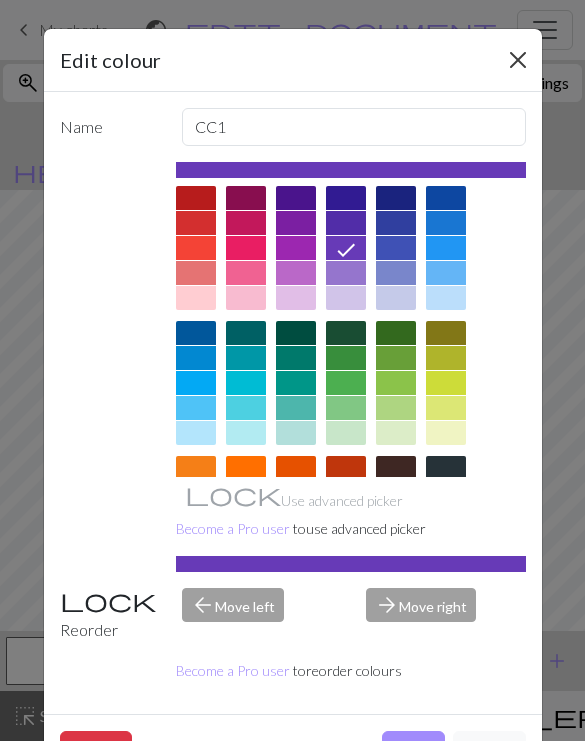 click at bounding box center [518, 60] 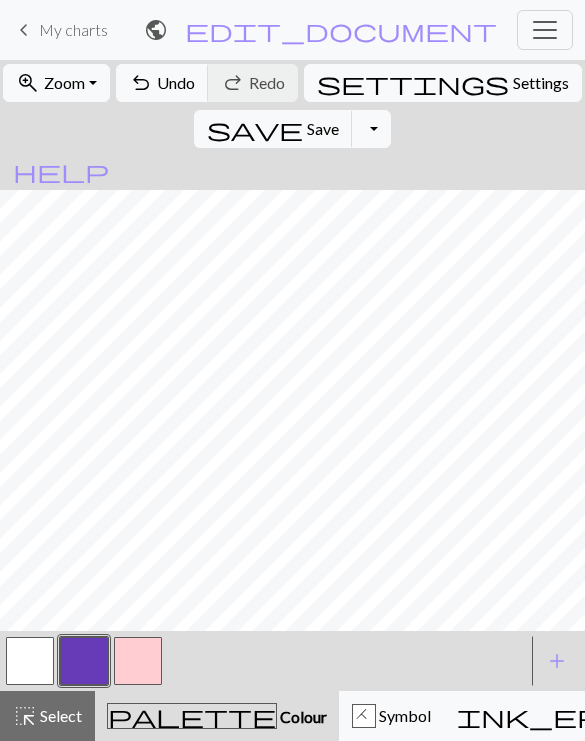 click at bounding box center (138, 661) 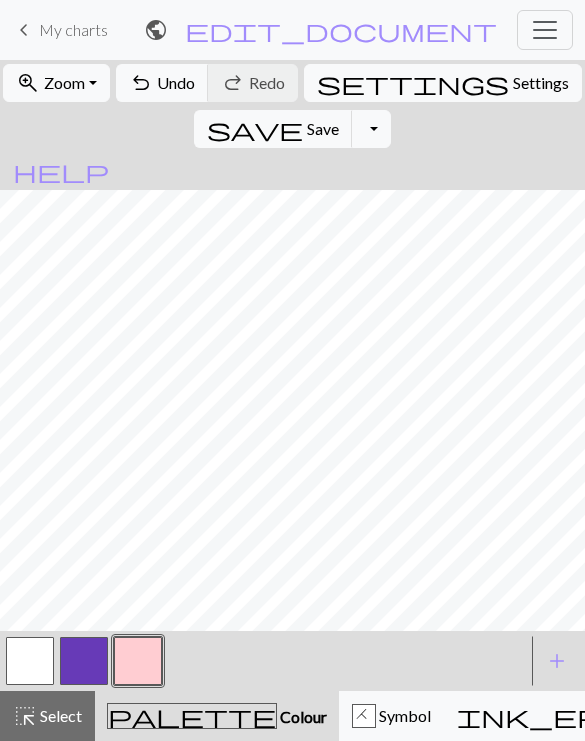 click at bounding box center (84, 661) 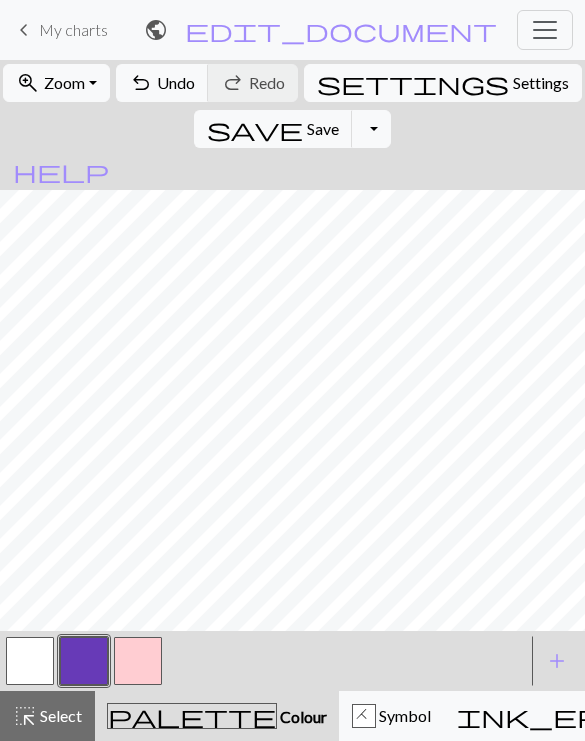 click at bounding box center (138, 661) 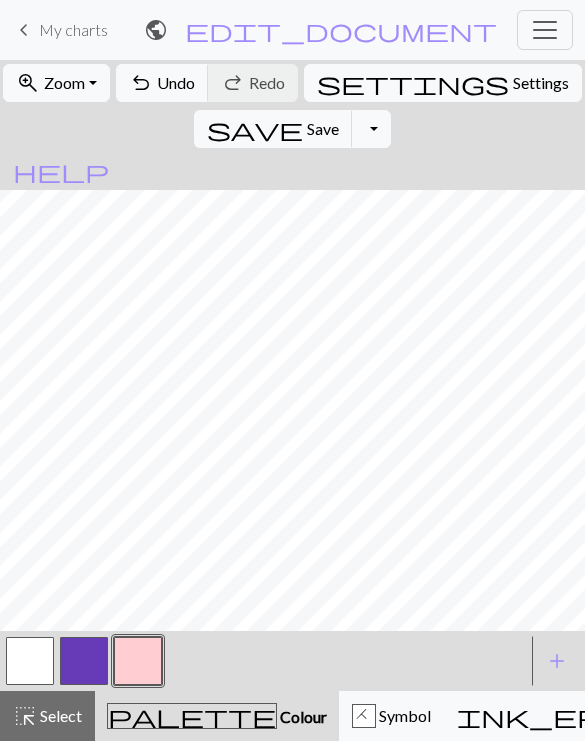 scroll, scrollTop: 412, scrollLeft: 0, axis: vertical 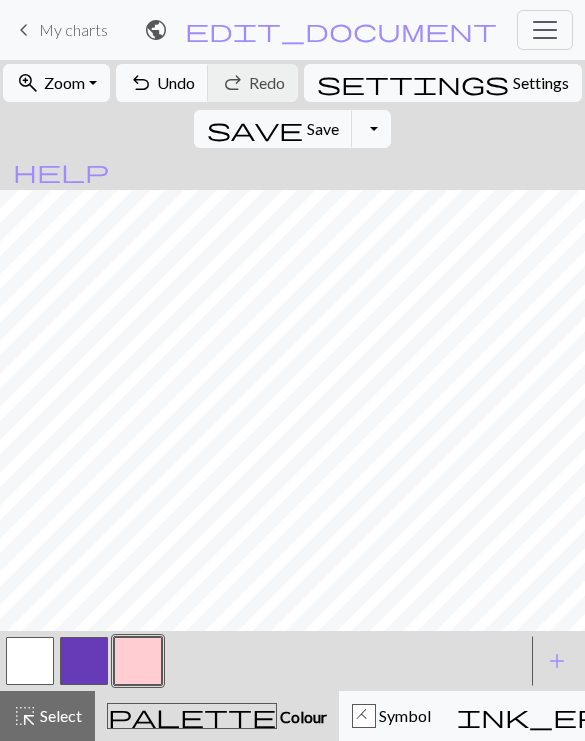 click at bounding box center (84, 661) 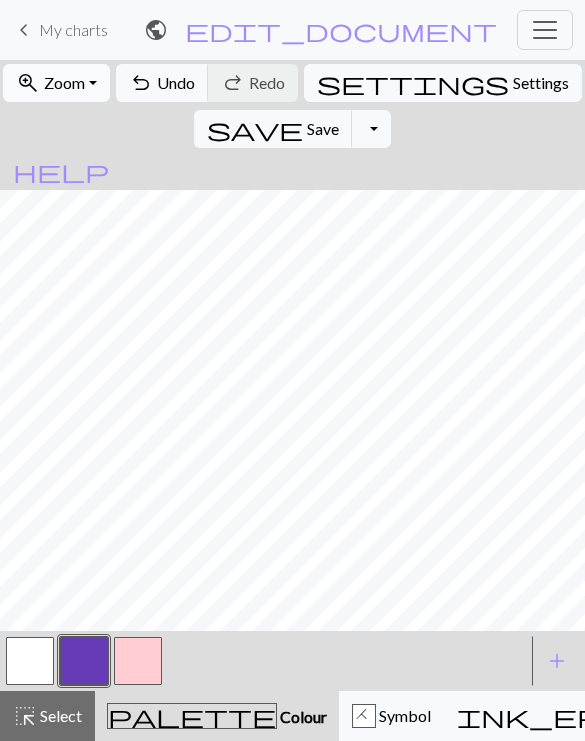 click on "Zoom" at bounding box center [64, 82] 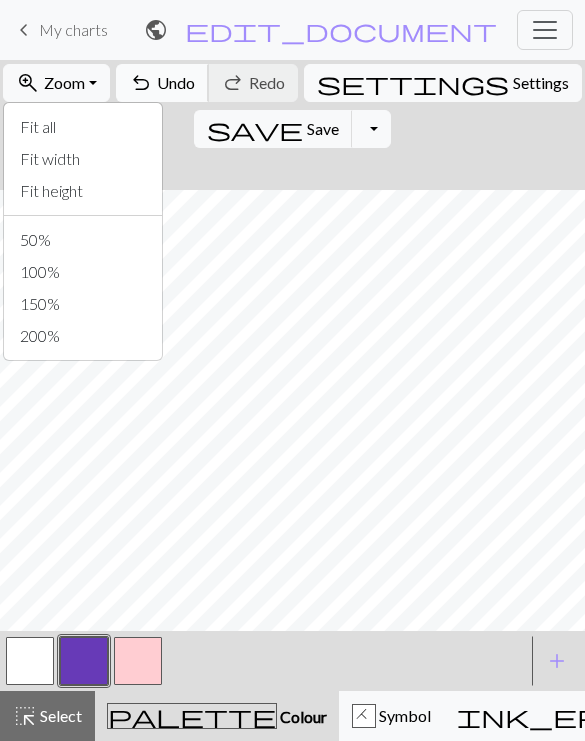 click on "Undo" at bounding box center [176, 82] 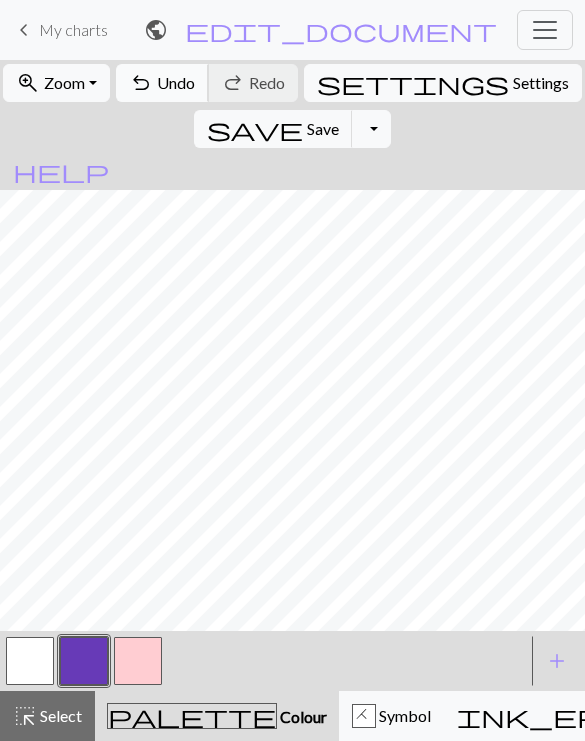 scroll, scrollTop: 311, scrollLeft: 0, axis: vertical 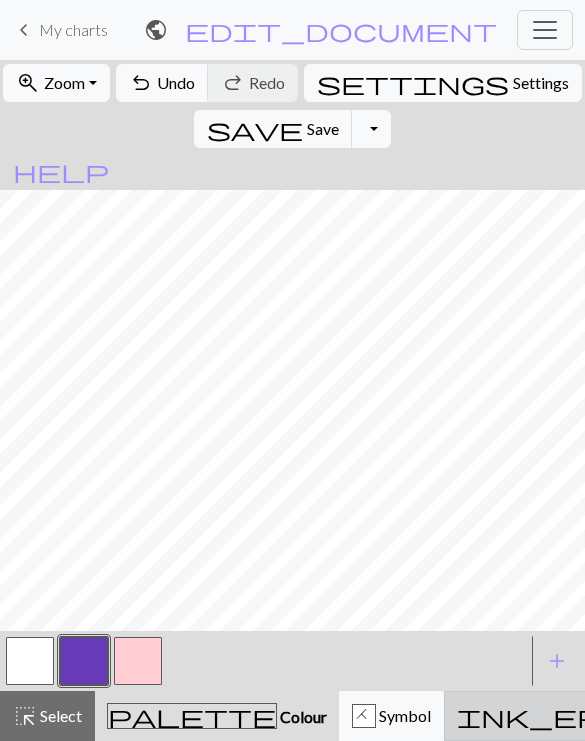 click on "Erase" at bounding box center (717, 715) 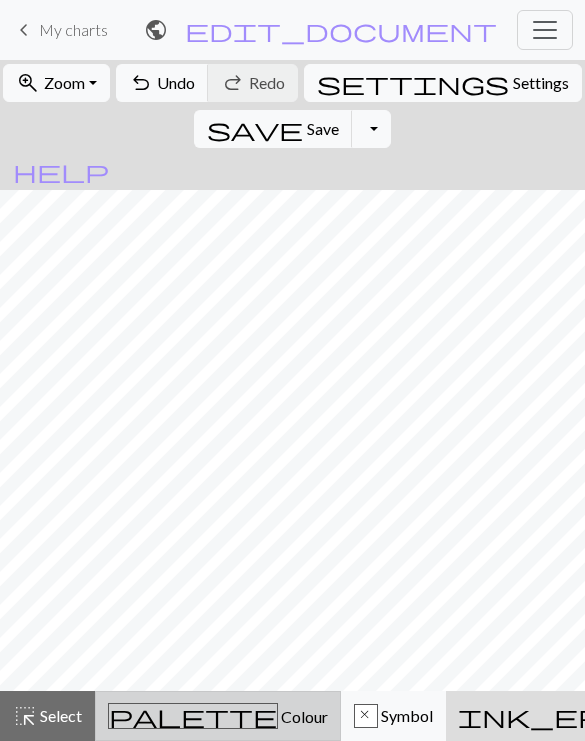 click on "Colour" at bounding box center (303, 716) 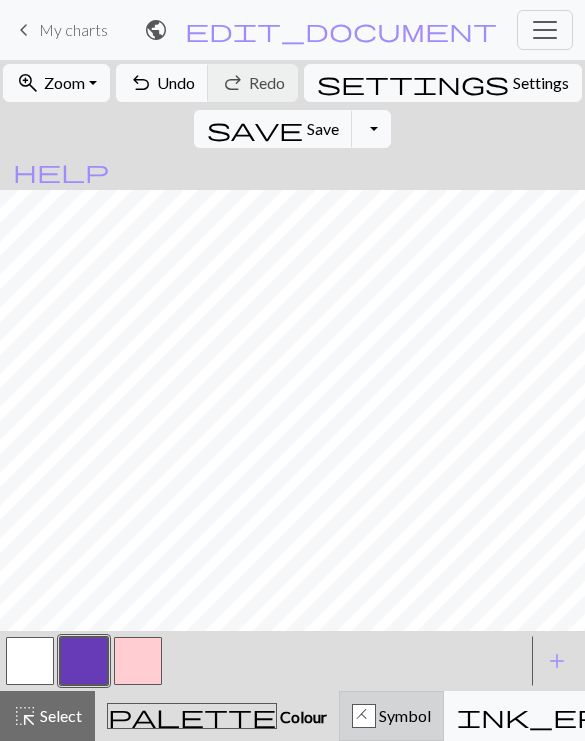click on "H   Symbol" at bounding box center (391, 716) 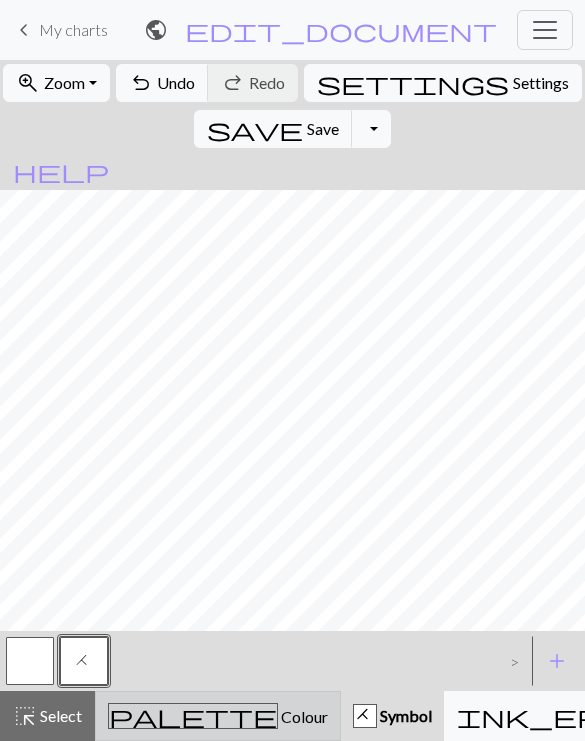 click on "Colour" at bounding box center [303, 716] 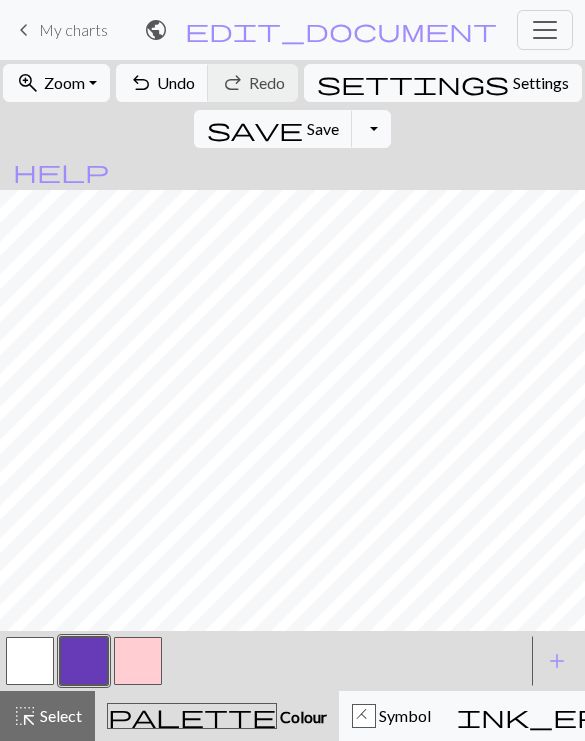 click at bounding box center [30, 661] 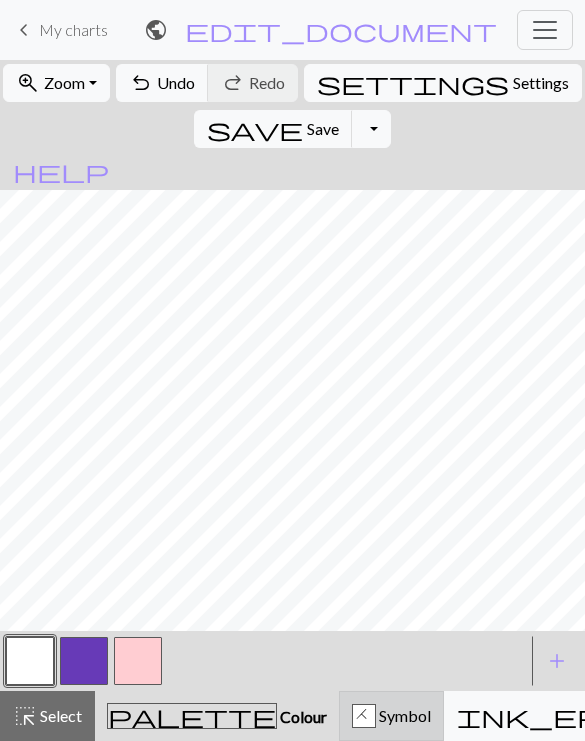 click on "H   Symbol" at bounding box center (391, 716) 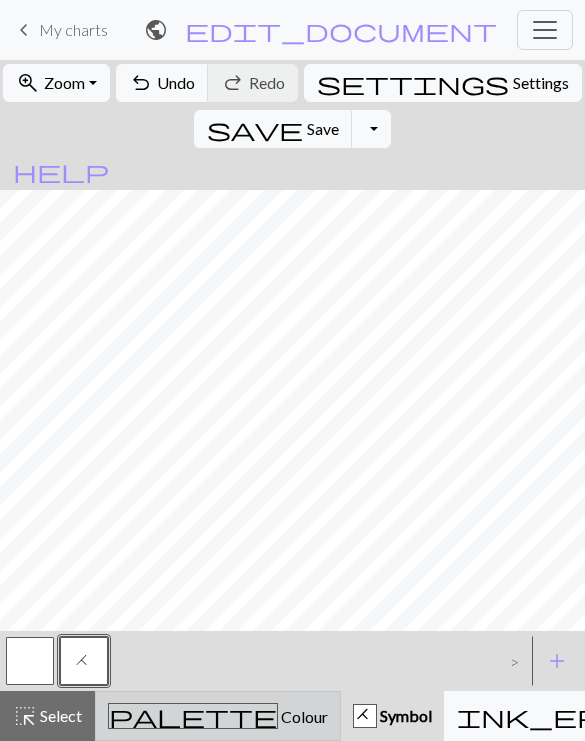 click on "Colour" at bounding box center (303, 716) 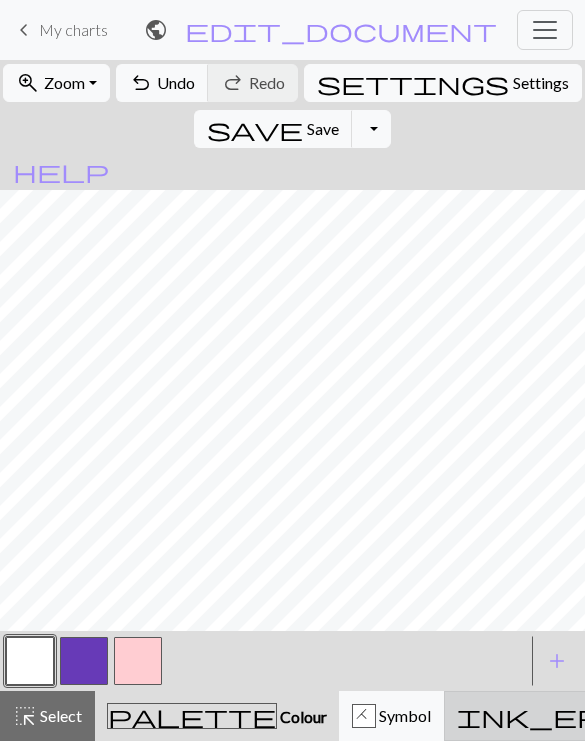 click on "ink_eraser   Erase   Erase" at bounding box center [597, 716] 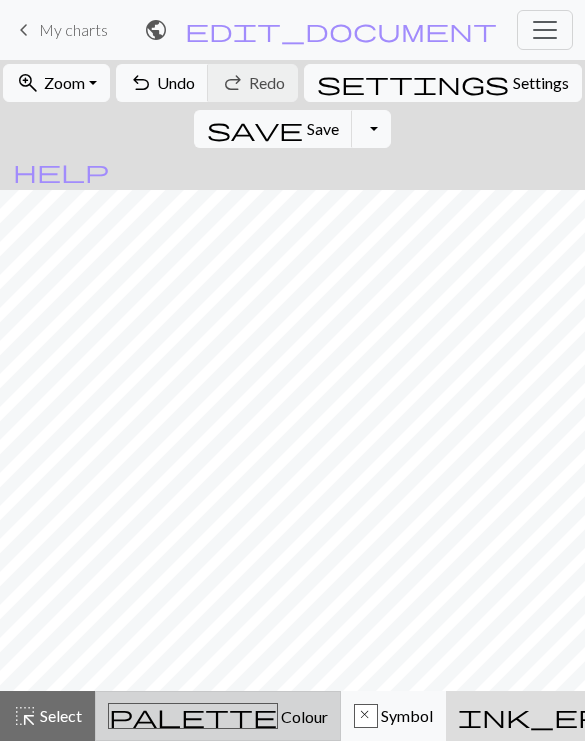 click on "Colour" at bounding box center [303, 716] 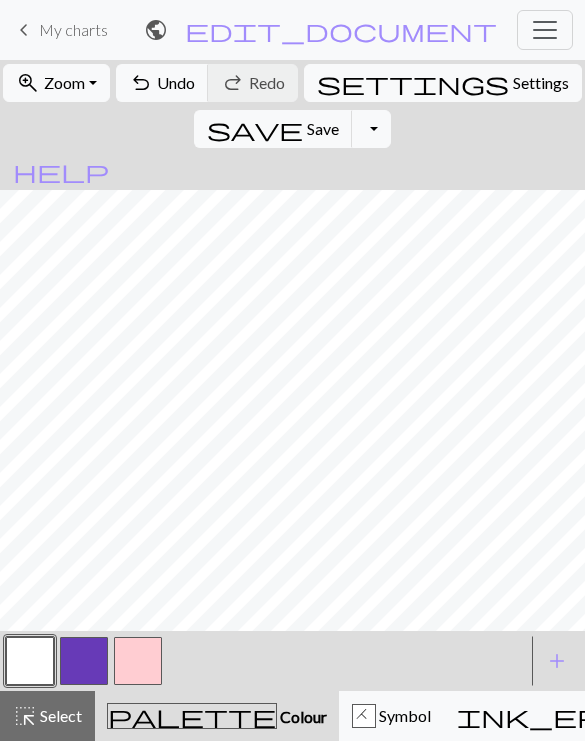 click at bounding box center [84, 661] 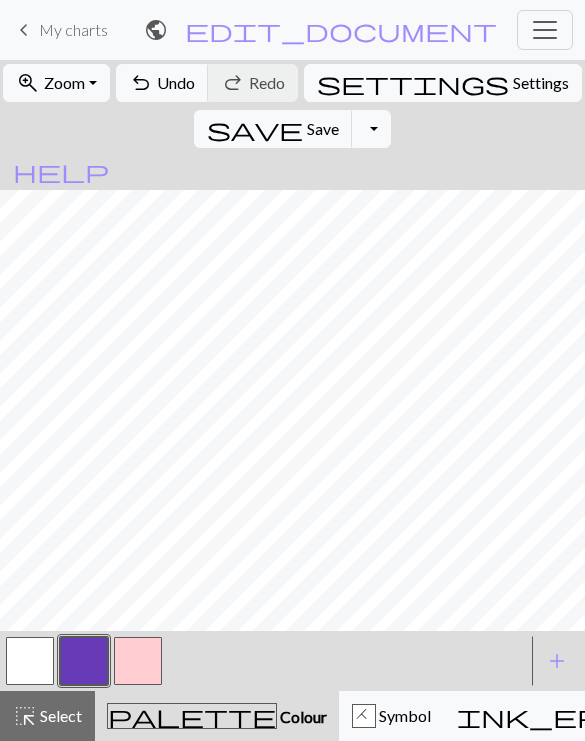 click at bounding box center [138, 661] 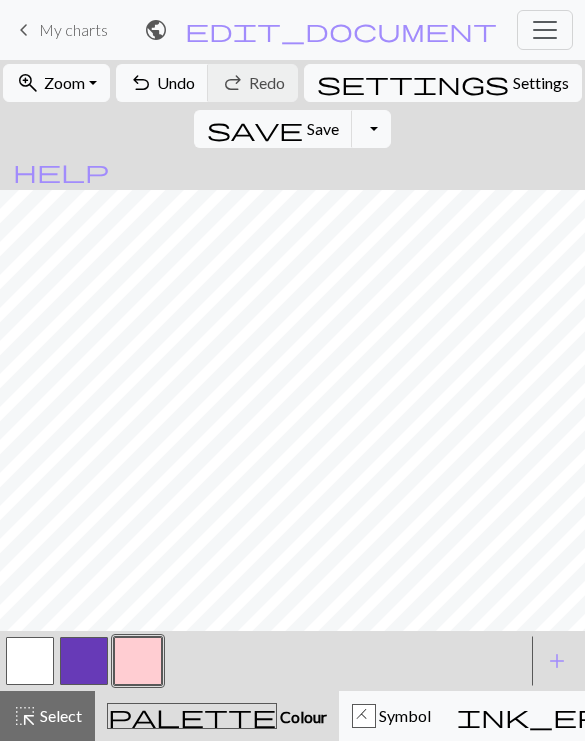 click at bounding box center (84, 661) 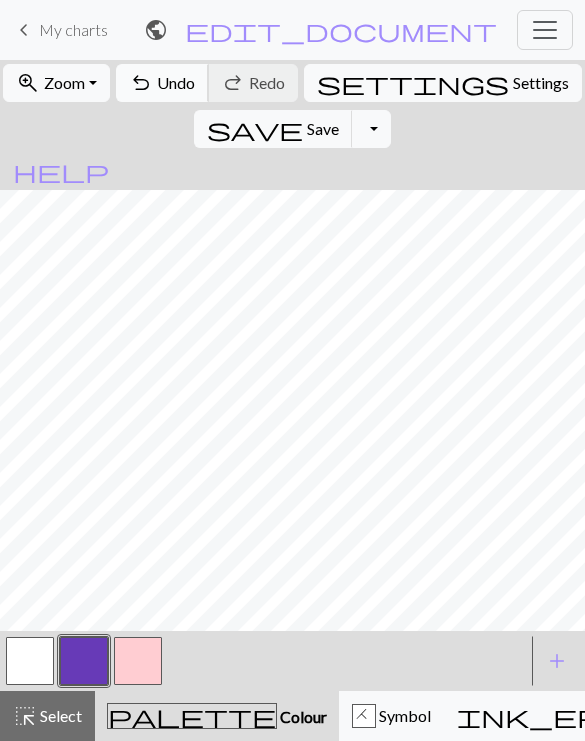 click on "undo" at bounding box center [141, 83] 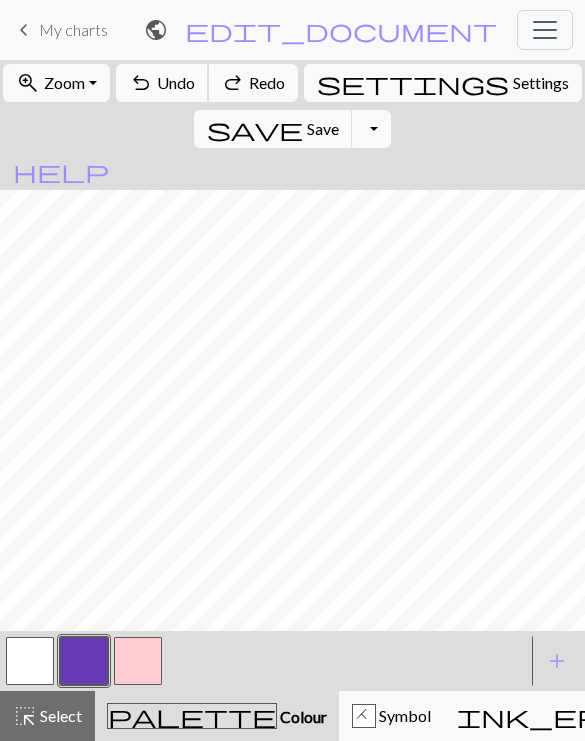 click on "undo" at bounding box center (141, 83) 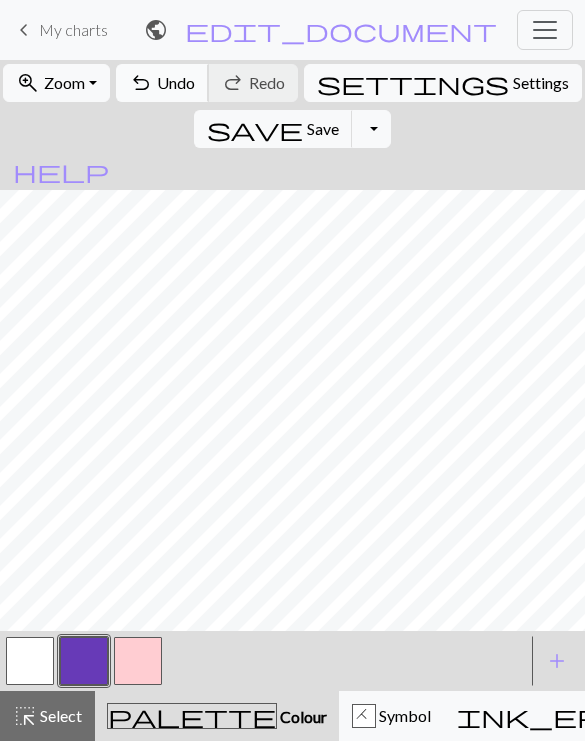 click on "undo" at bounding box center (141, 83) 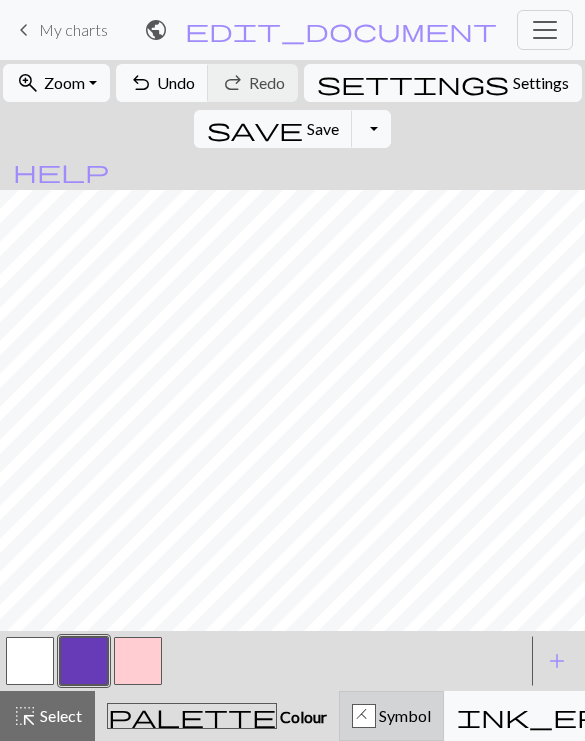 click on "H   Symbol" at bounding box center (391, 716) 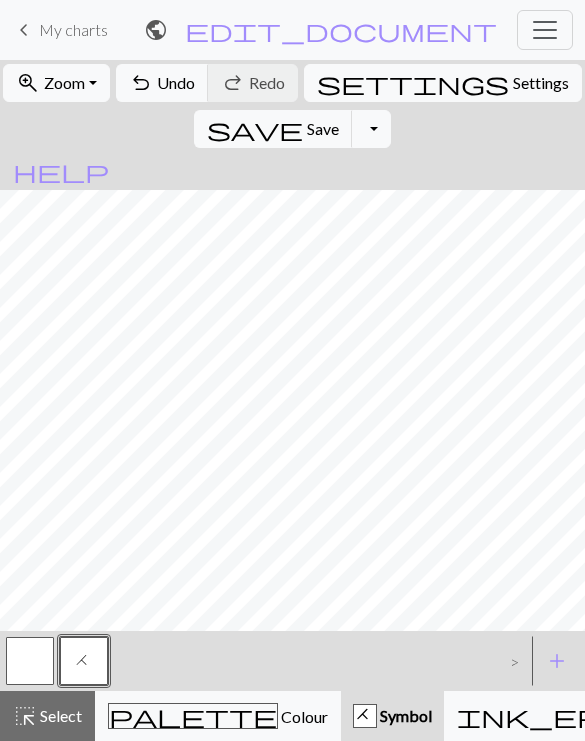 click at bounding box center [30, 661] 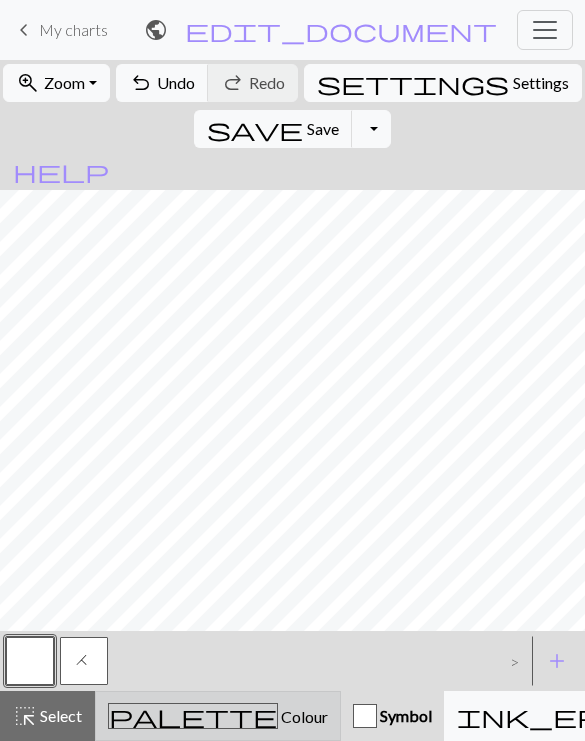 click on "palette   Colour   Colour" at bounding box center (218, 716) 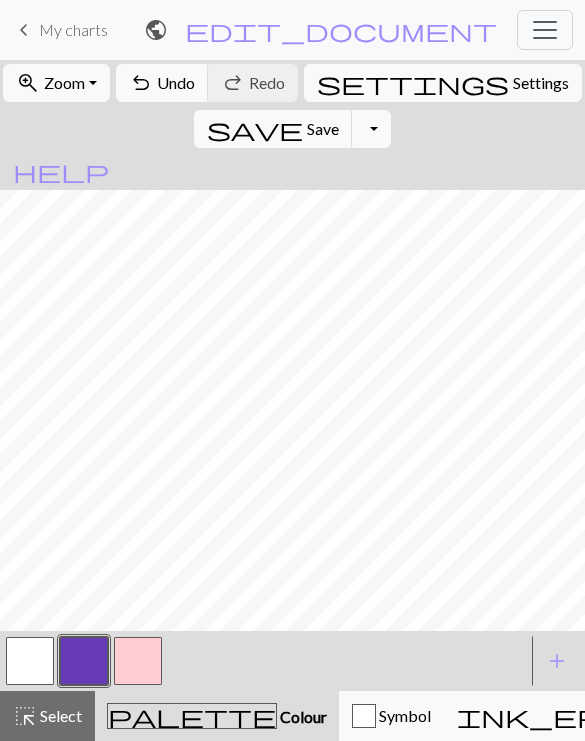 click at bounding box center (30, 661) 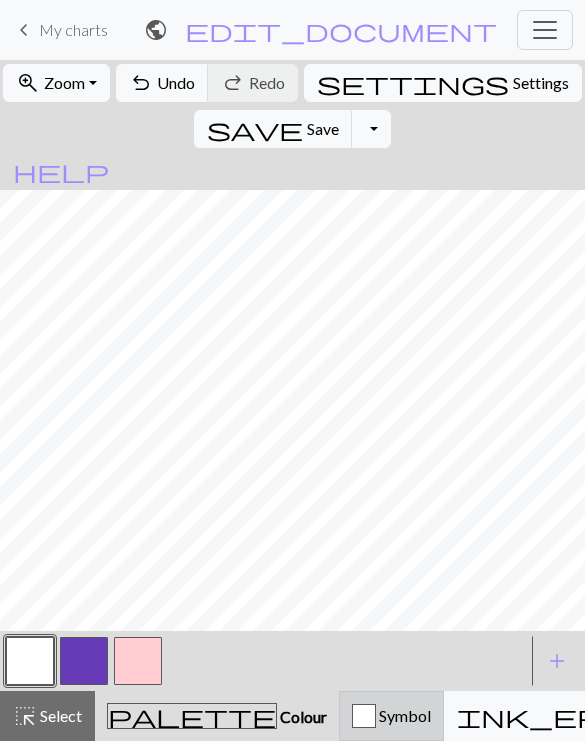 click on "Symbol" at bounding box center (403, 715) 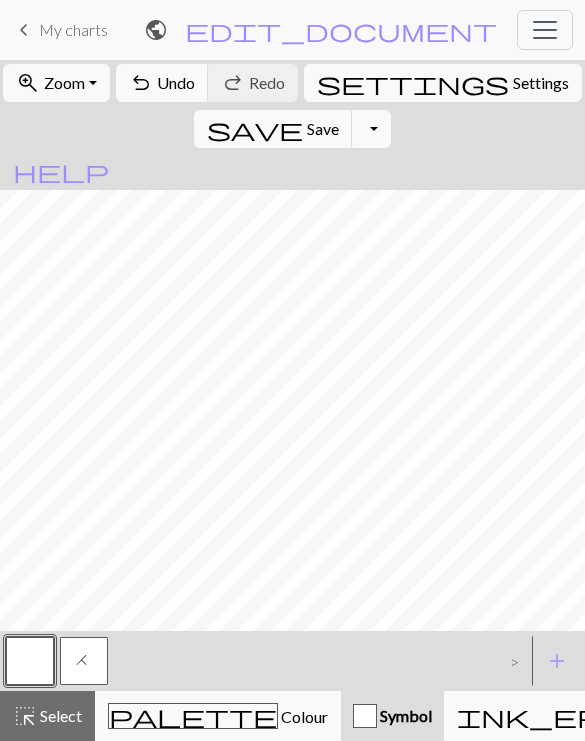 click on "H" at bounding box center (84, 663) 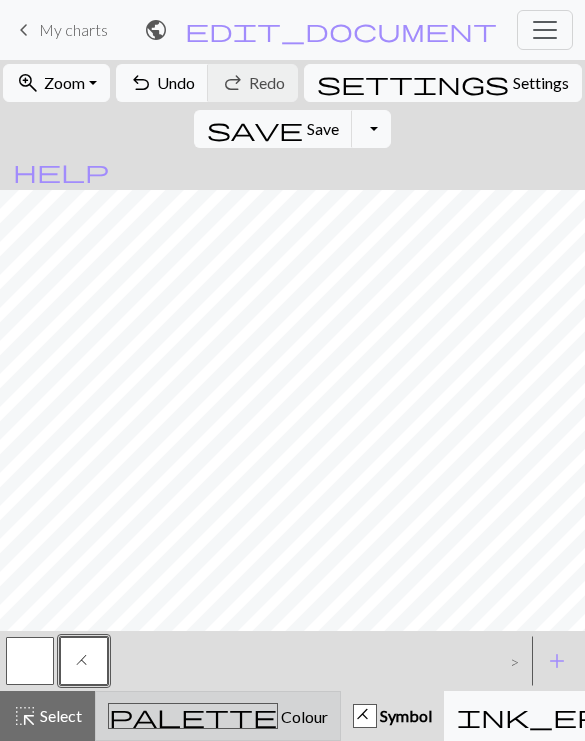 click on "Colour" at bounding box center (303, 716) 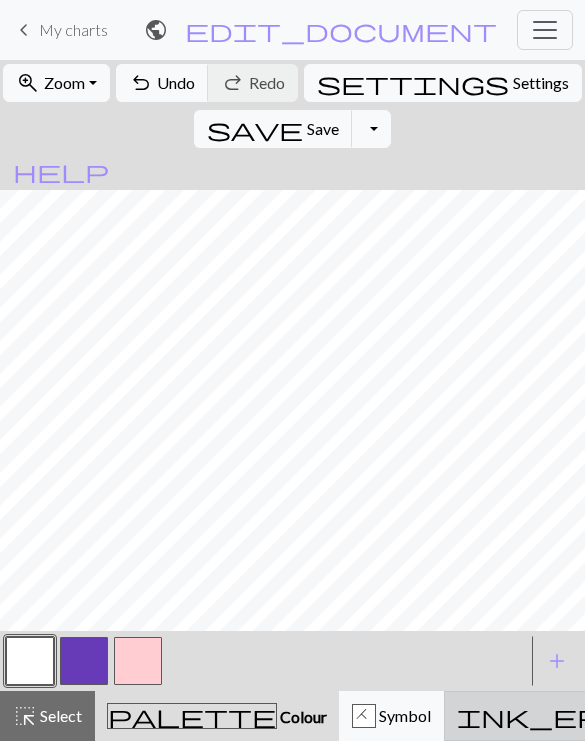 click on "Erase" at bounding box center [717, 715] 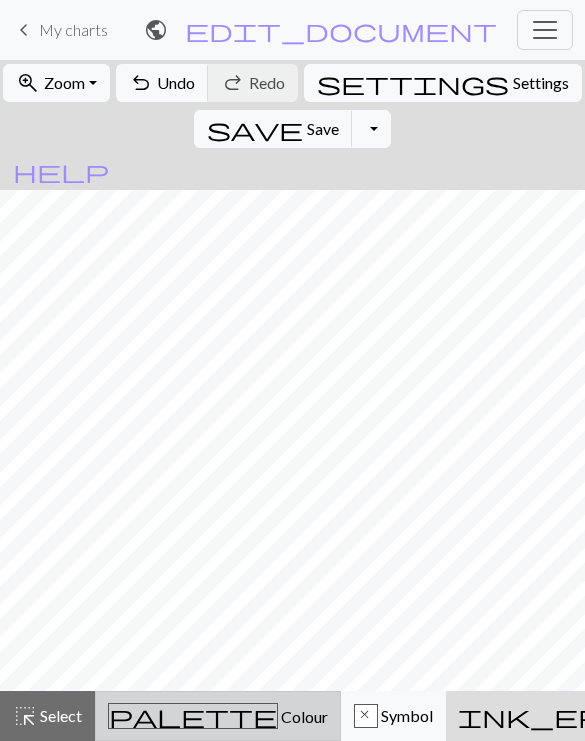 click on "Colour" at bounding box center [303, 716] 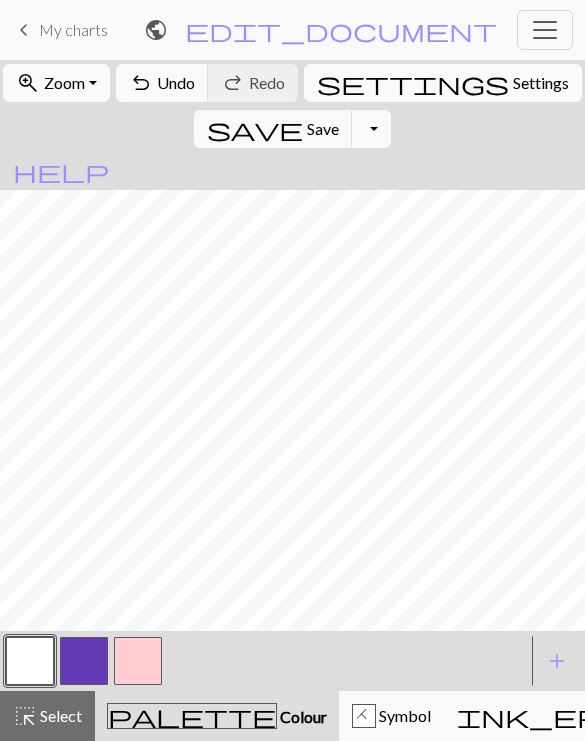 click at bounding box center [138, 661] 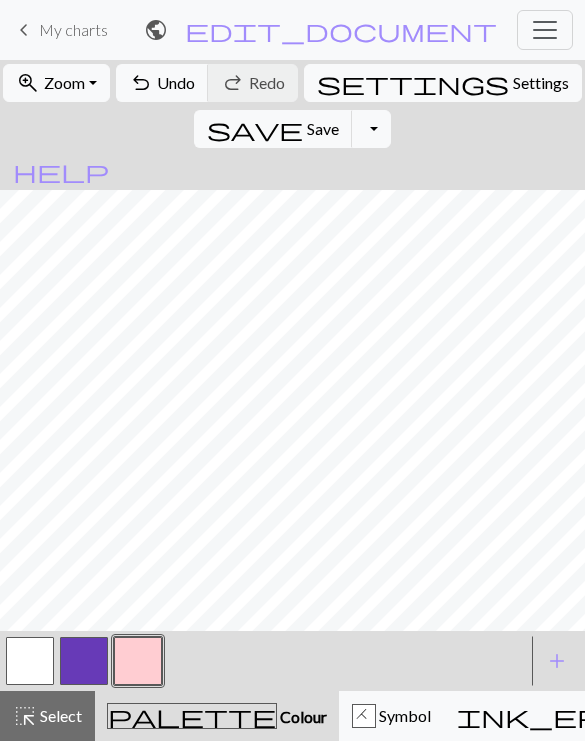 click at bounding box center [30, 661] 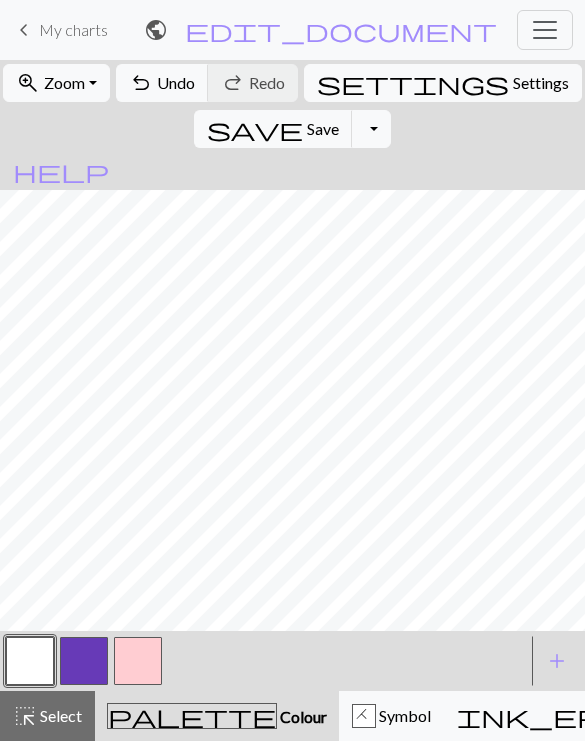 click at bounding box center (138, 661) 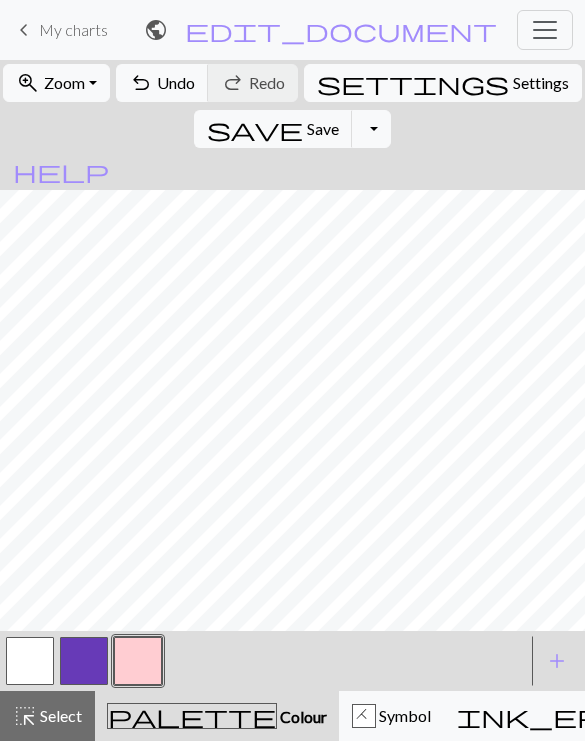 click at bounding box center (84, 661) 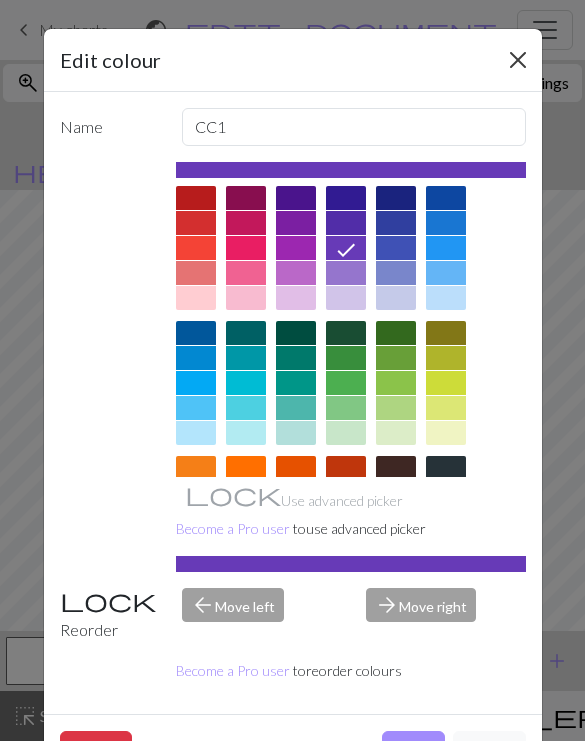 click at bounding box center [518, 60] 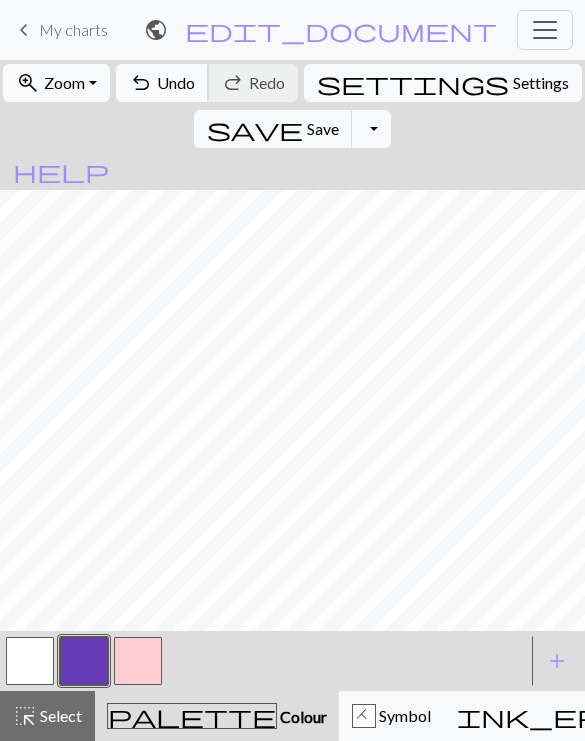 click on "Undo" at bounding box center (176, 82) 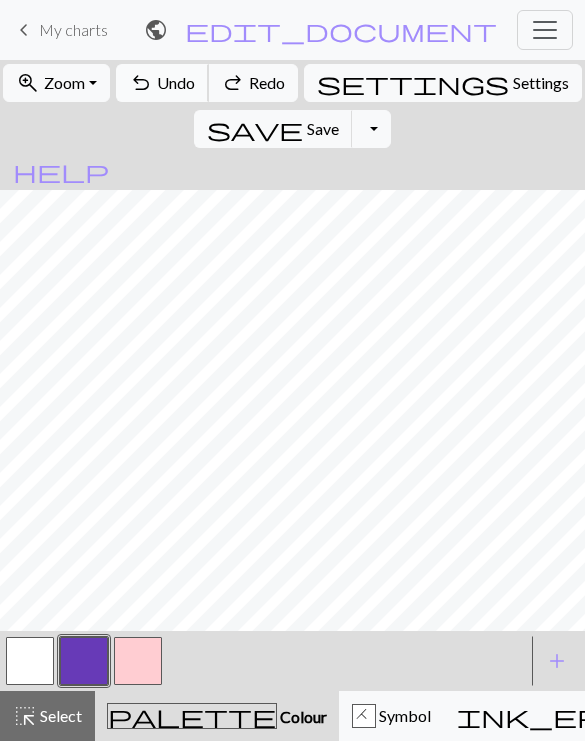 click on "Undo" at bounding box center (176, 82) 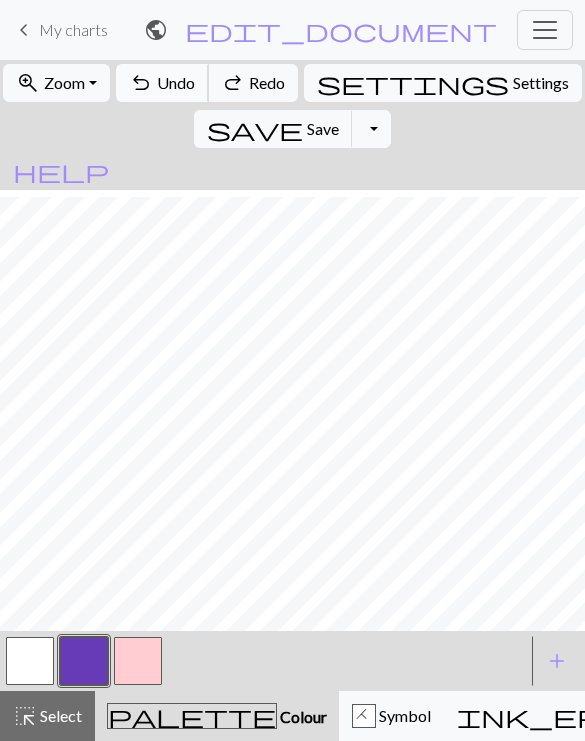 scroll, scrollTop: 263, scrollLeft: 0, axis: vertical 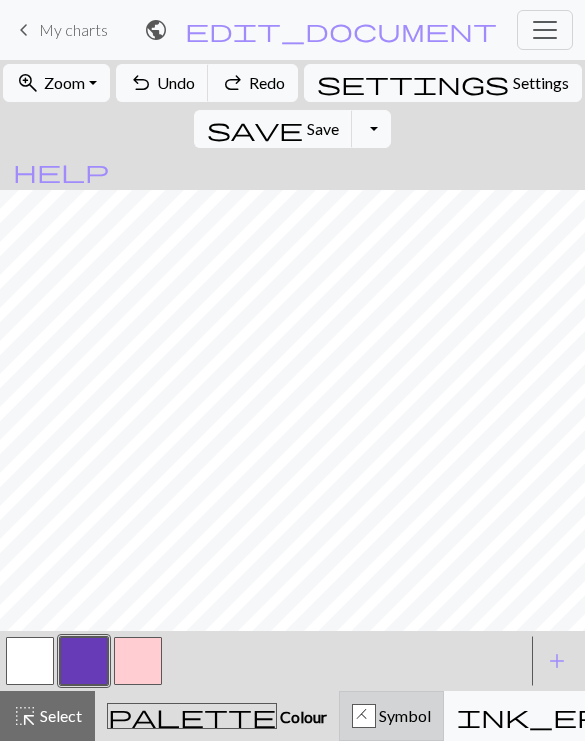 click on "Symbol" at bounding box center (403, 715) 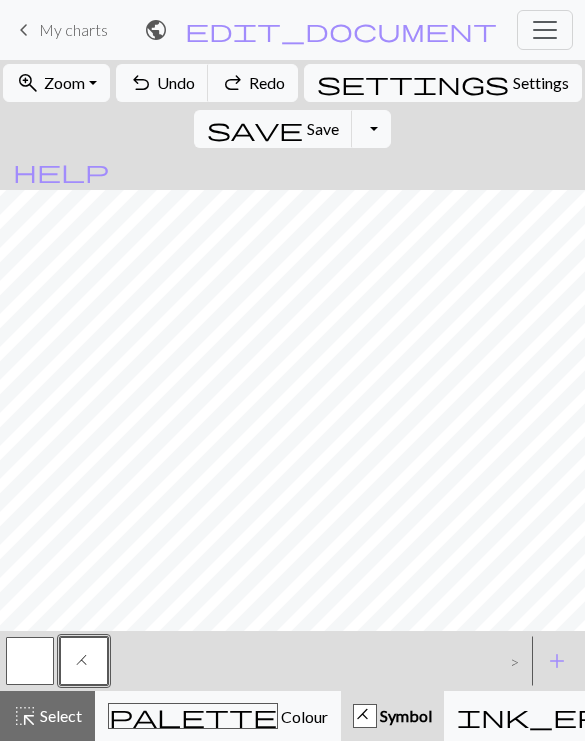scroll, scrollTop: 95, scrollLeft: 0, axis: vertical 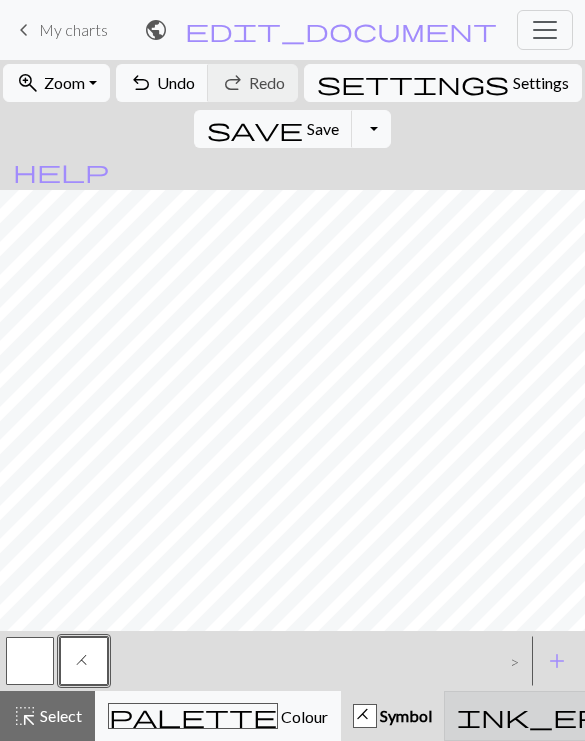 click on "Erase" at bounding box center [717, 715] 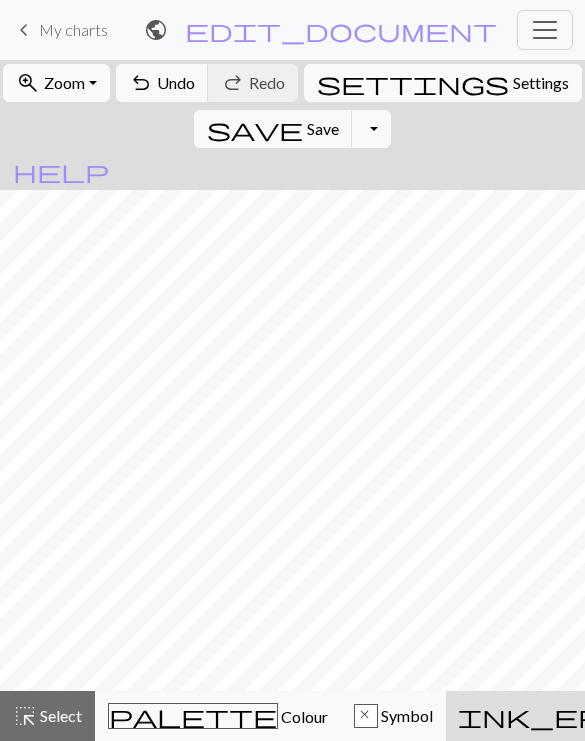 click on "Zoom" at bounding box center (64, 82) 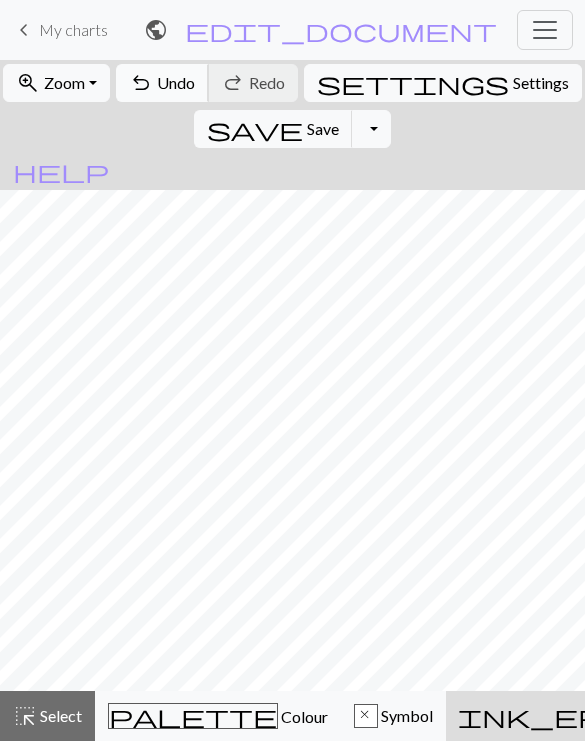 click on "Undo" at bounding box center [176, 82] 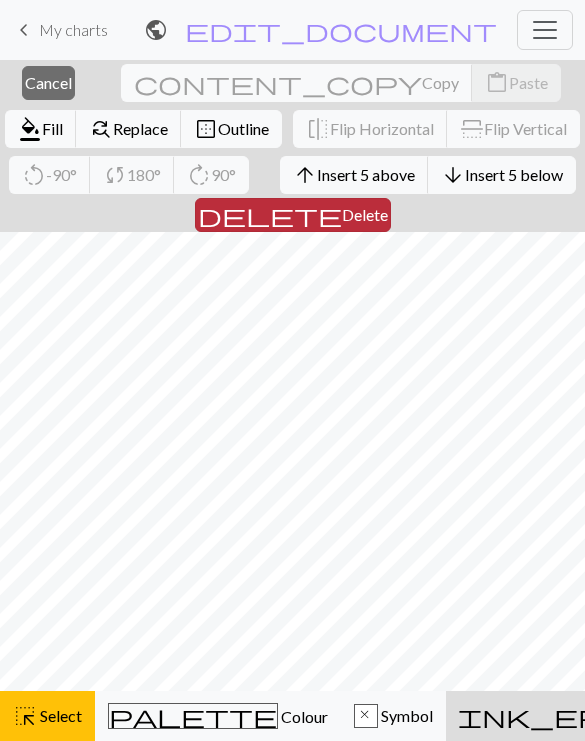 click on "Delete" at bounding box center (365, 214) 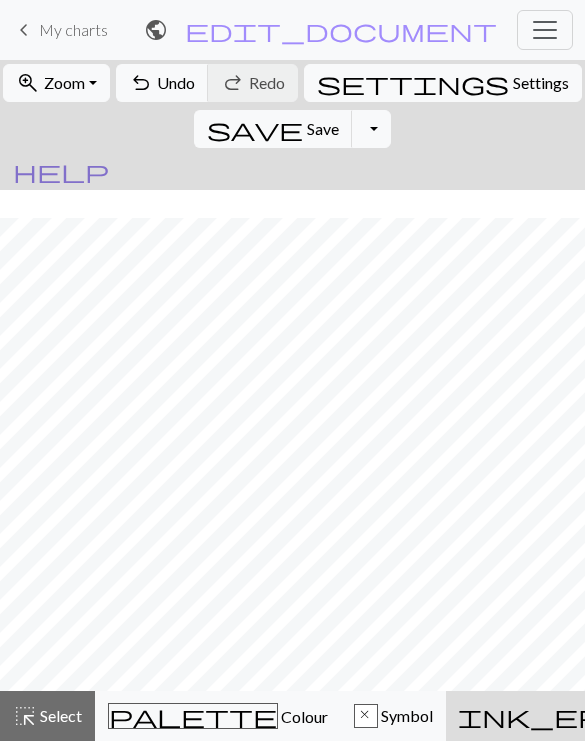 scroll, scrollTop: 0, scrollLeft: 0, axis: both 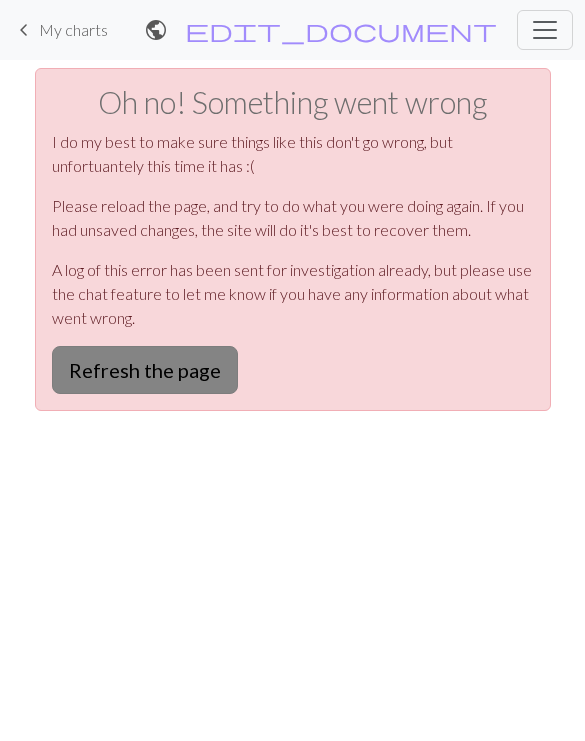 click on "Refresh the page" at bounding box center (145, 370) 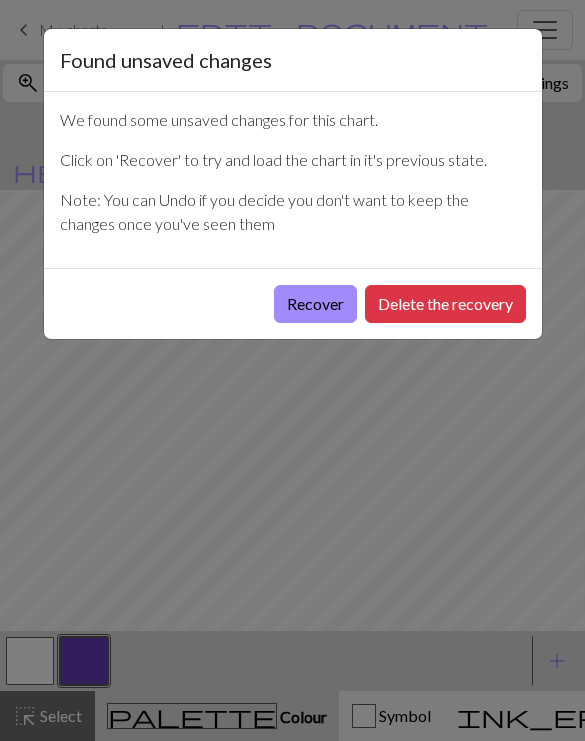 scroll, scrollTop: 0, scrollLeft: 0, axis: both 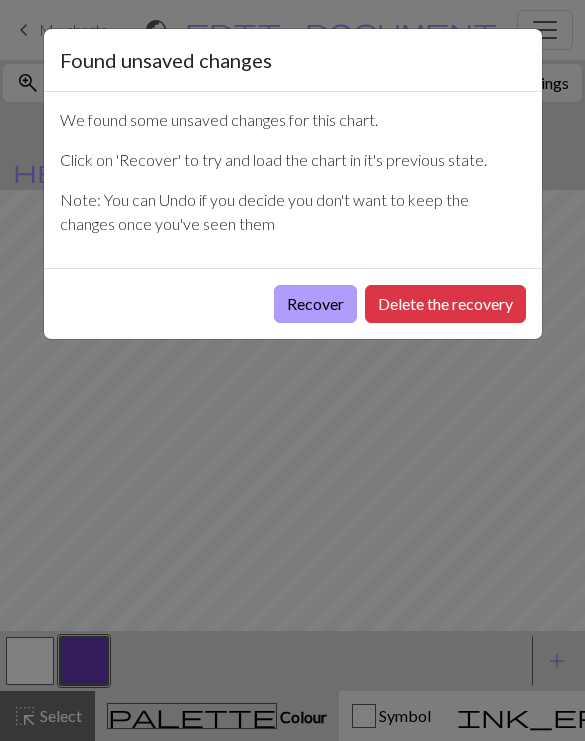 click on "Recover" at bounding box center [315, 304] 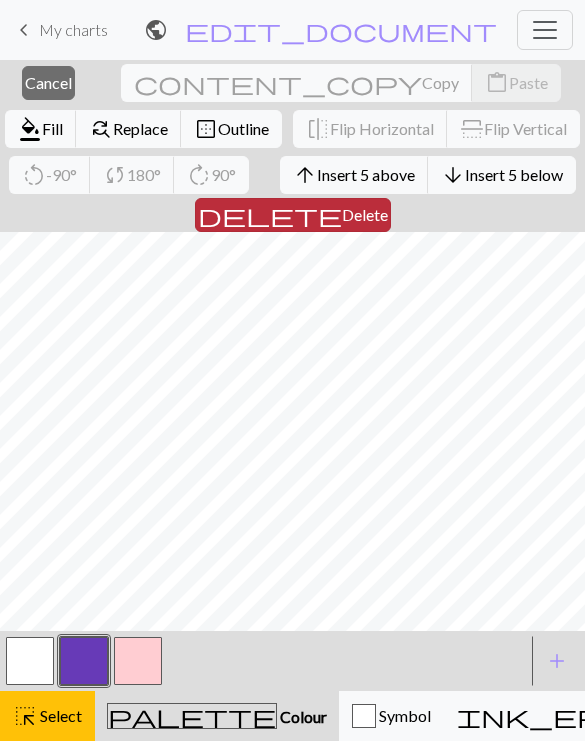 click on "Delete" at bounding box center (365, 214) 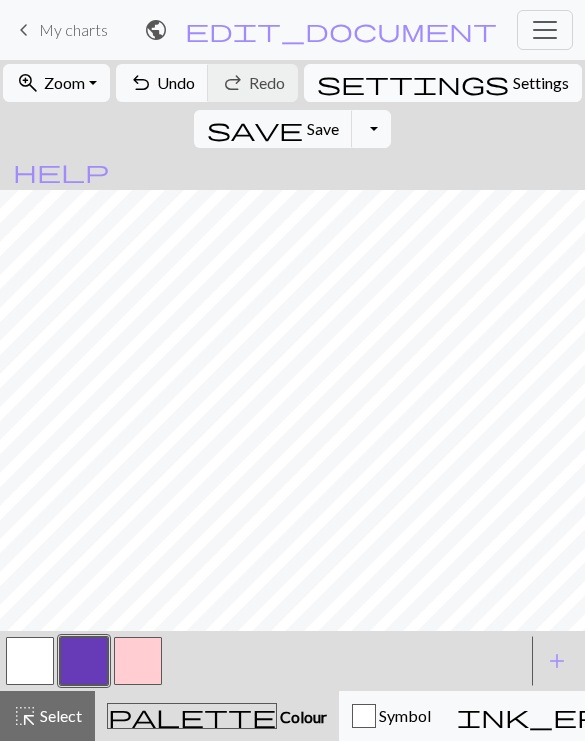 click on "Settings" at bounding box center (541, 83) 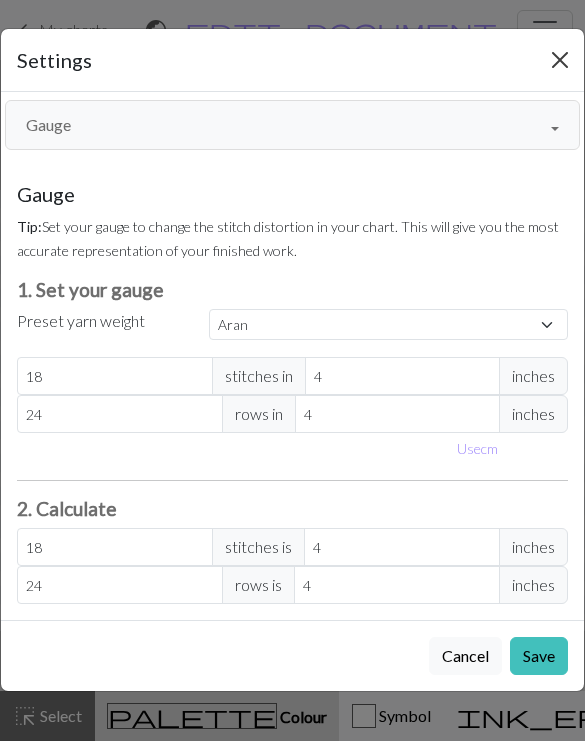 click at bounding box center (560, 60) 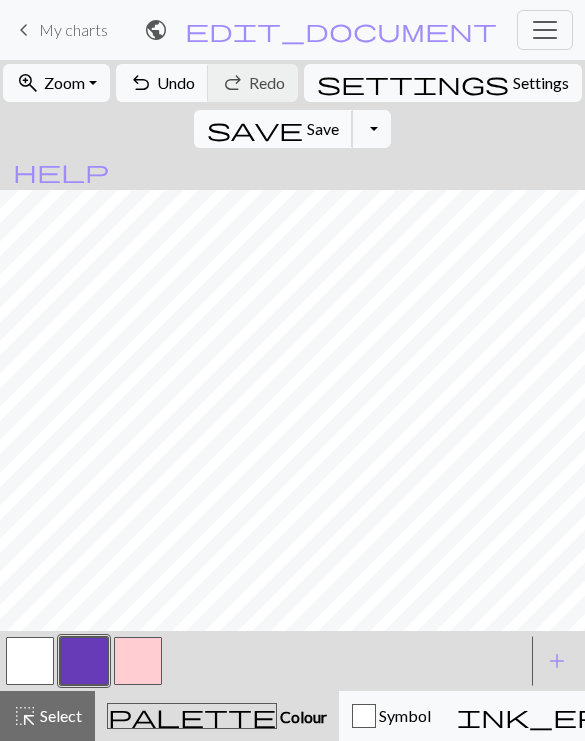 click on "Save" at bounding box center [323, 128] 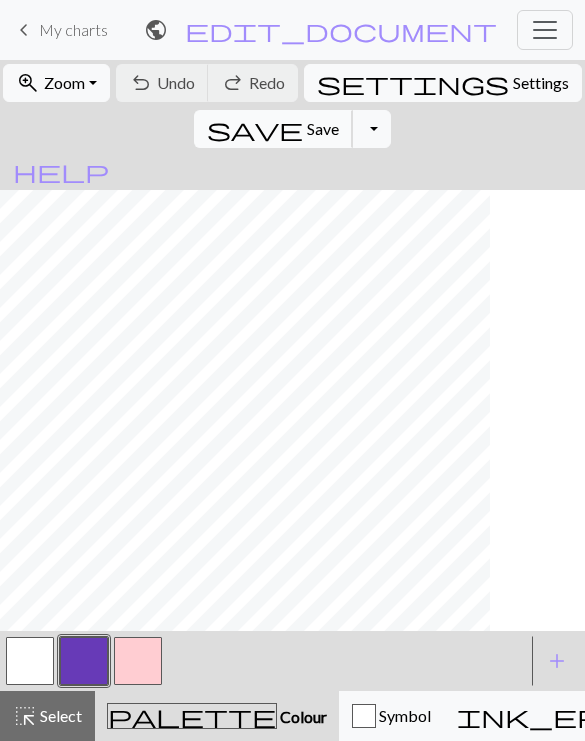 scroll, scrollTop: 603, scrollLeft: 40, axis: both 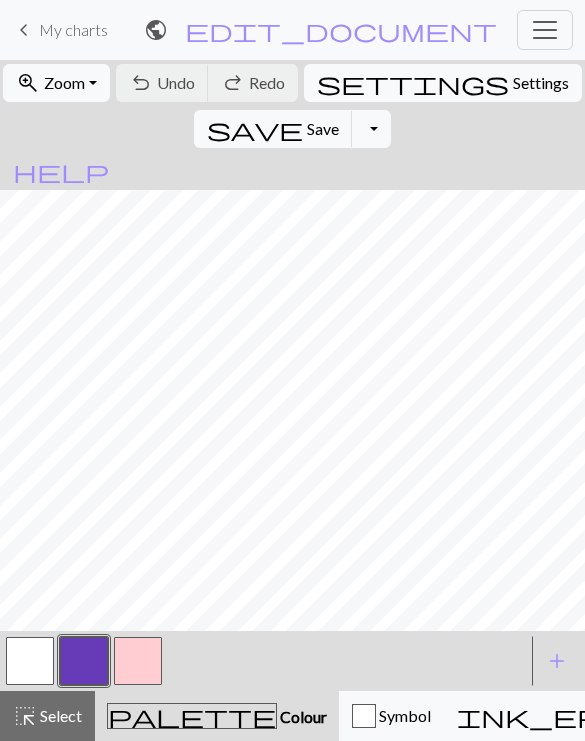 click at bounding box center (138, 661) 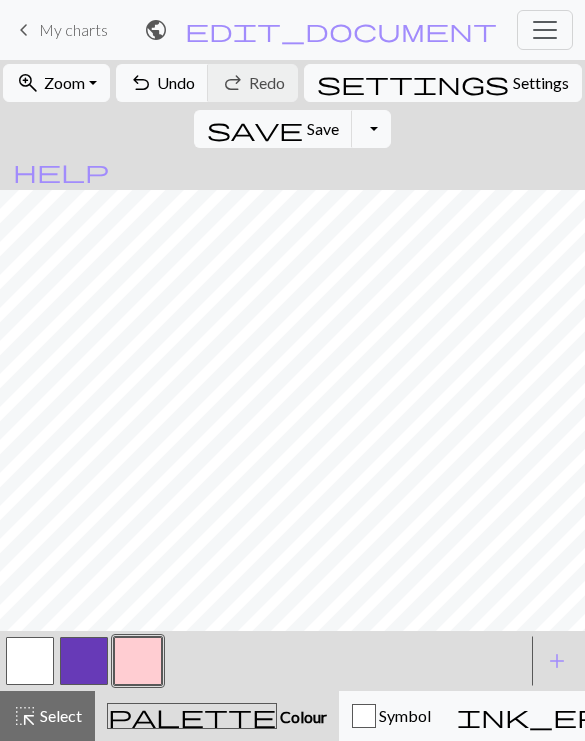 click at bounding box center [30, 661] 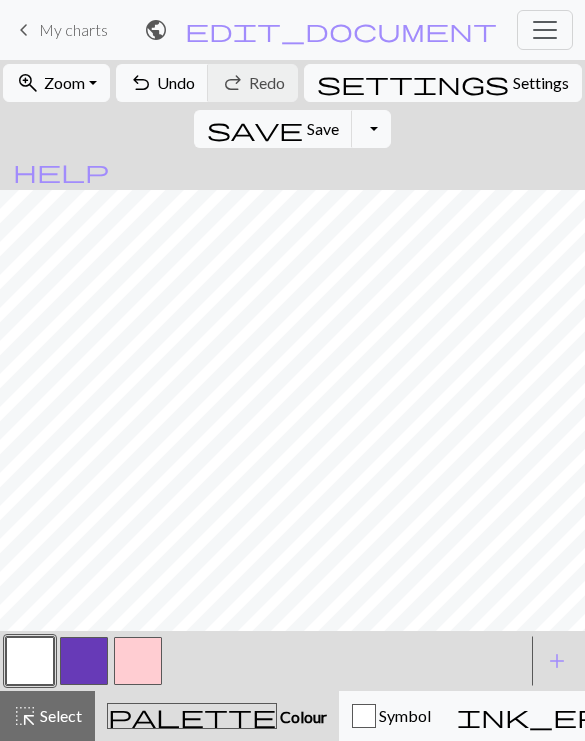 click at bounding box center (30, 661) 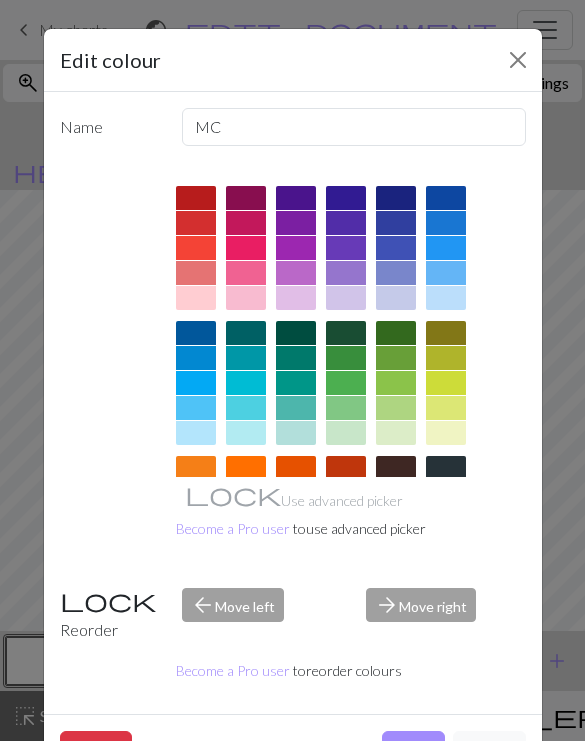 scroll, scrollTop: 0, scrollLeft: 0, axis: both 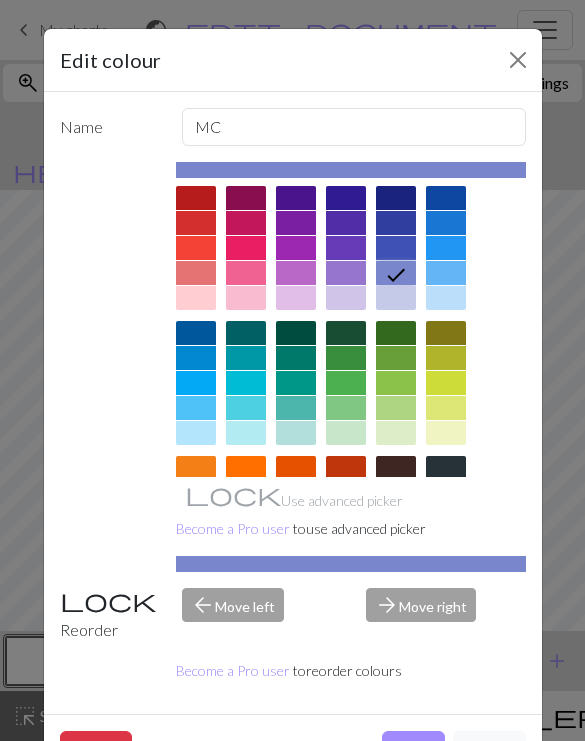 click at bounding box center (396, 248) 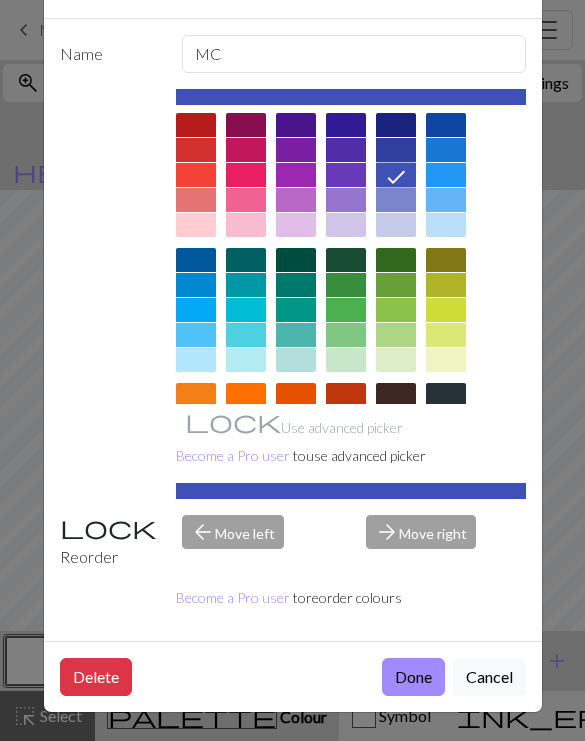 scroll, scrollTop: 89, scrollLeft: 0, axis: vertical 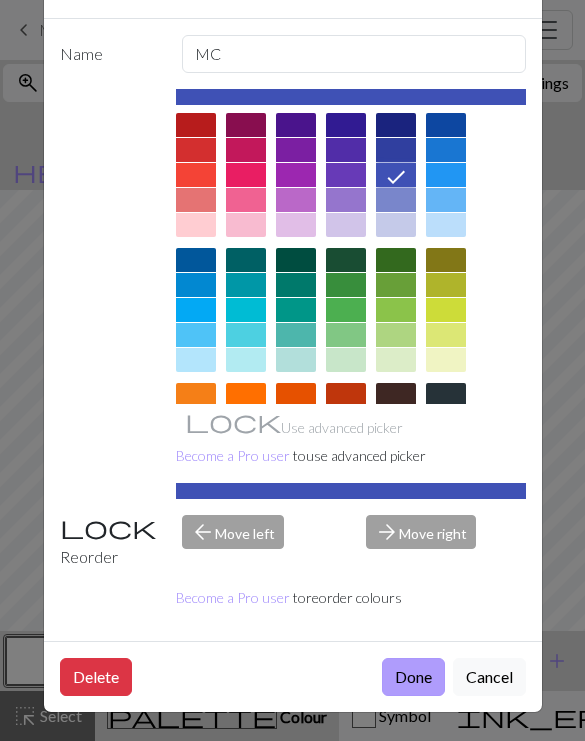 click on "Done" at bounding box center (413, 677) 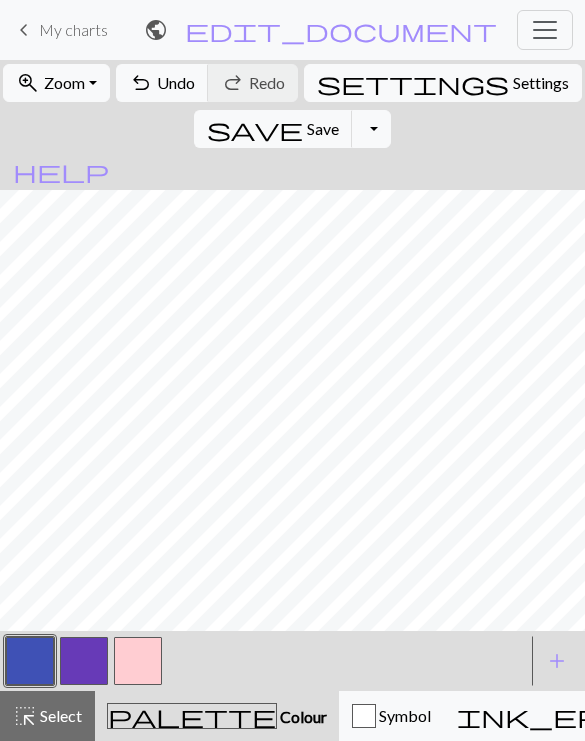 click at bounding box center [84, 661] 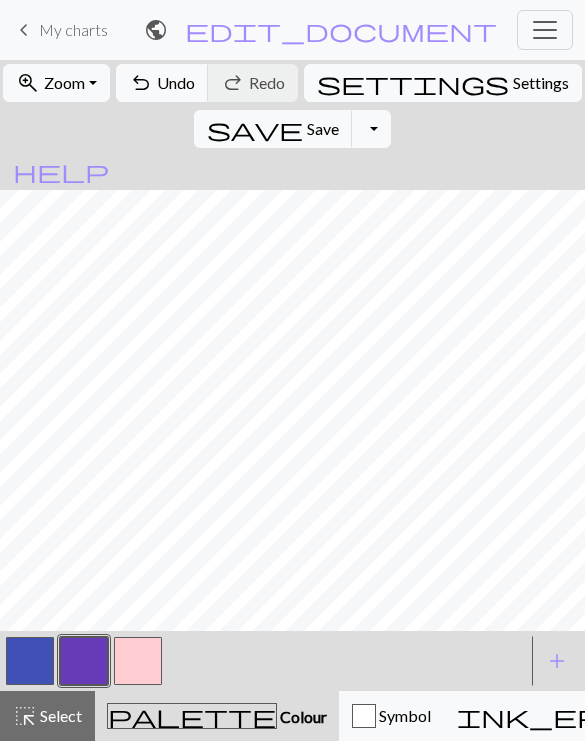 click at bounding box center (84, 661) 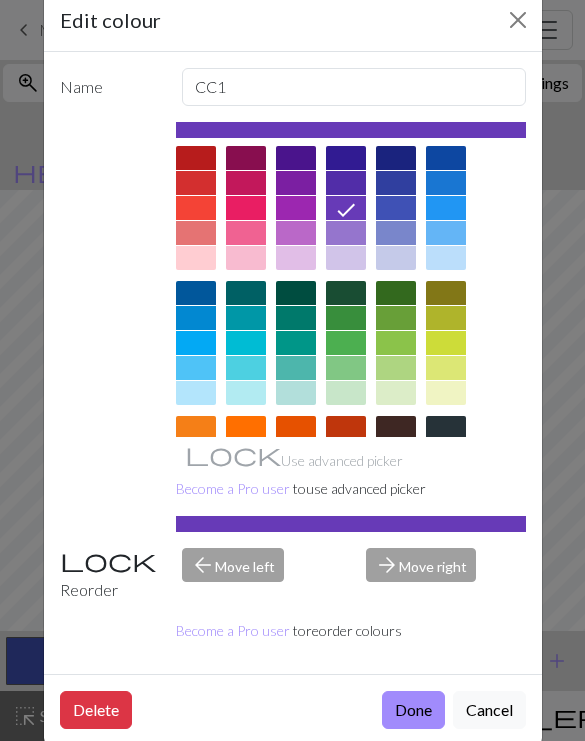 scroll, scrollTop: 44, scrollLeft: 0, axis: vertical 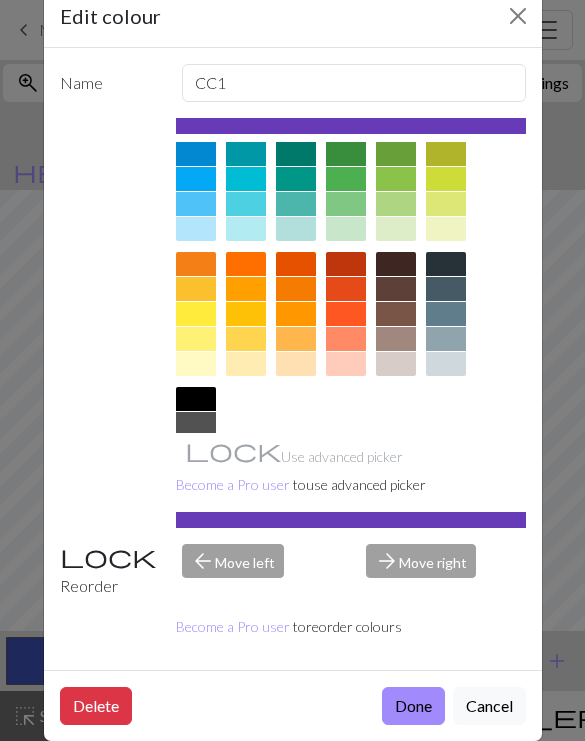 click at bounding box center [296, 339] 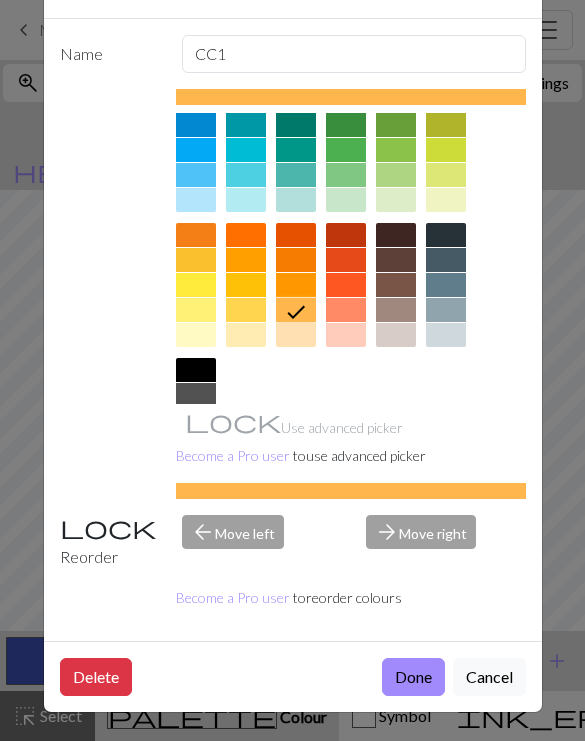 scroll, scrollTop: 89, scrollLeft: 0, axis: vertical 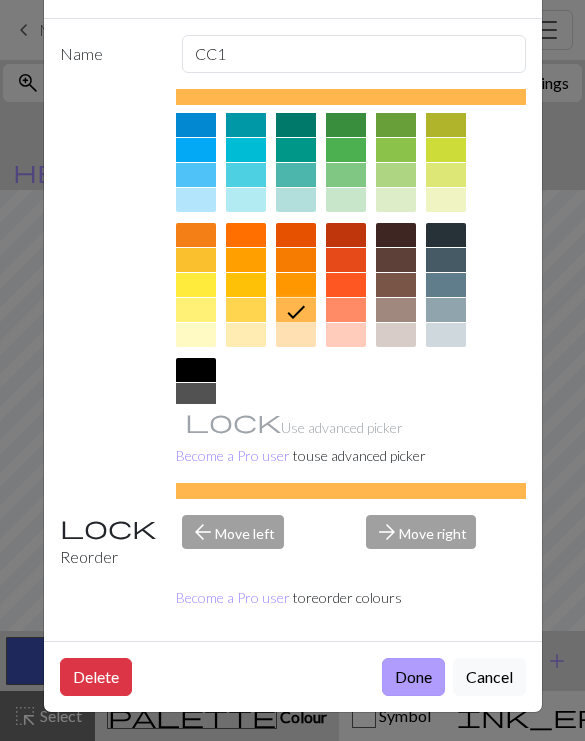 click on "Done" at bounding box center [413, 677] 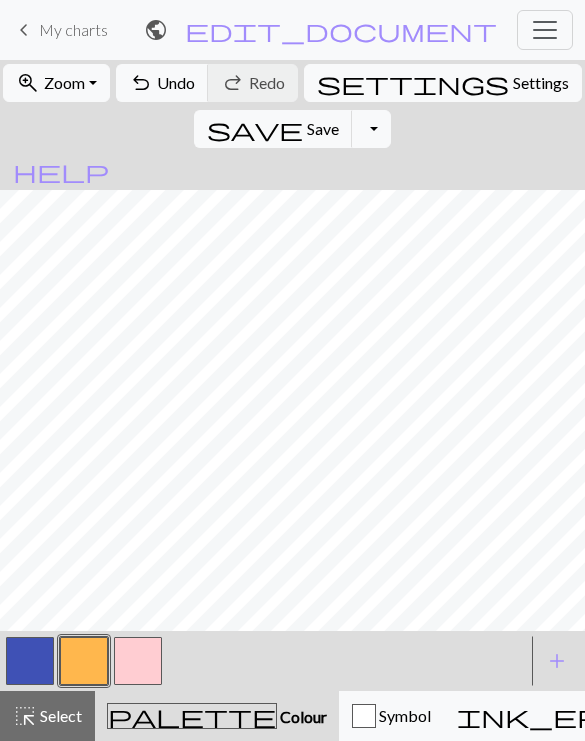click at bounding box center (138, 661) 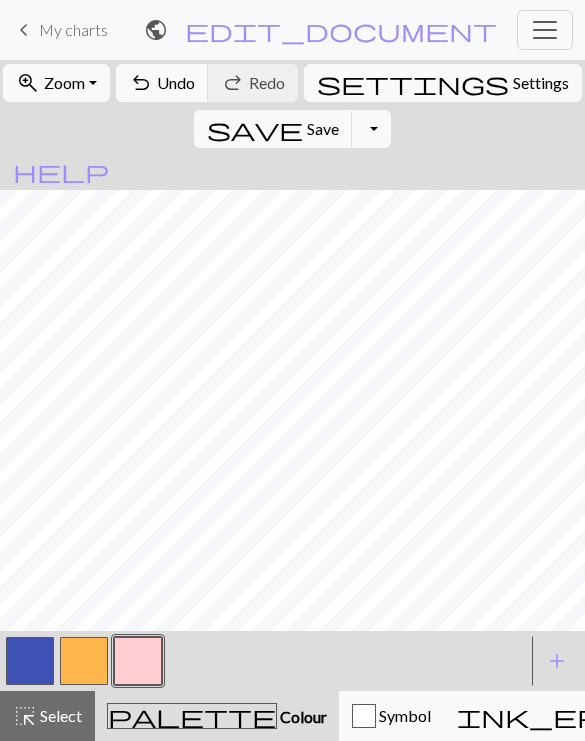 click at bounding box center [138, 661] 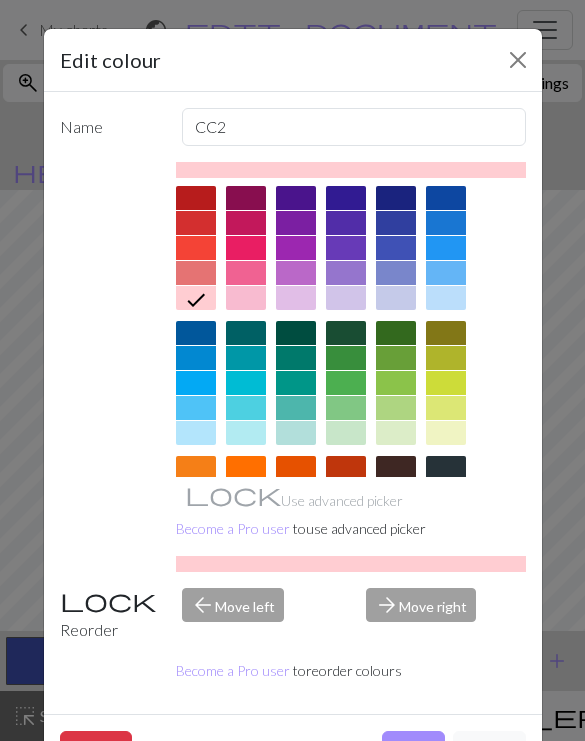 click at bounding box center [346, 408] 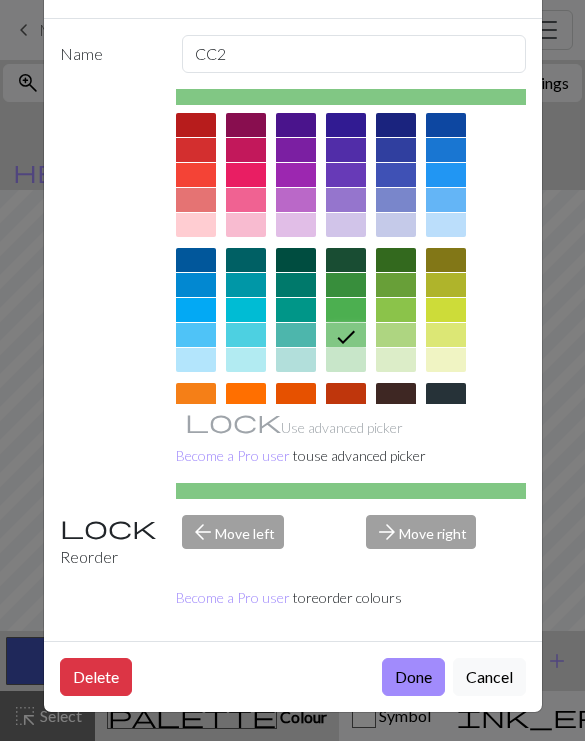 scroll, scrollTop: 89, scrollLeft: 0, axis: vertical 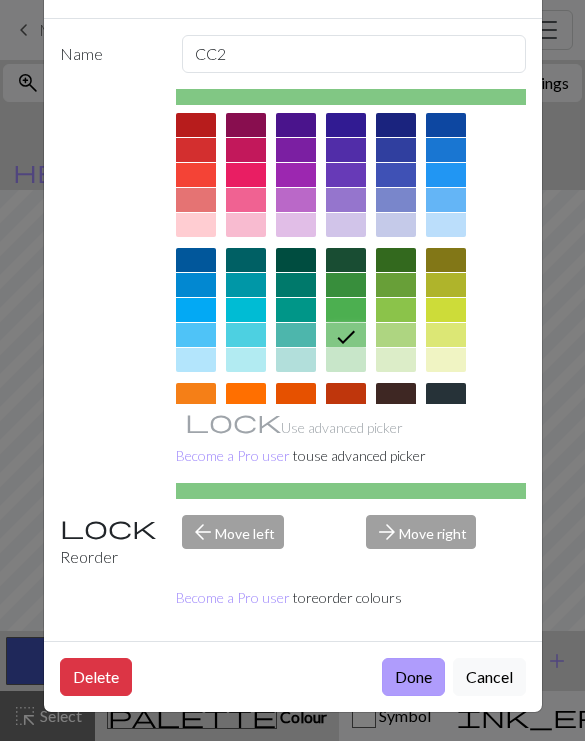 click on "Done" at bounding box center [413, 677] 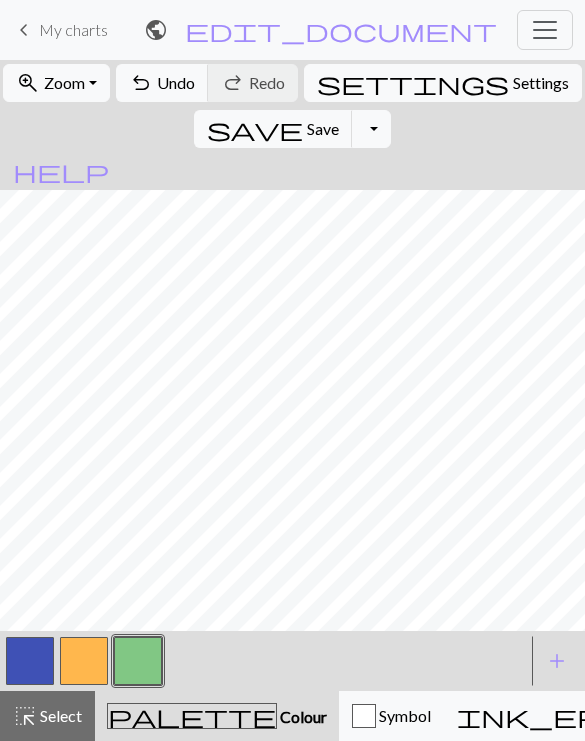 scroll, scrollTop: 568, scrollLeft: 47, axis: both 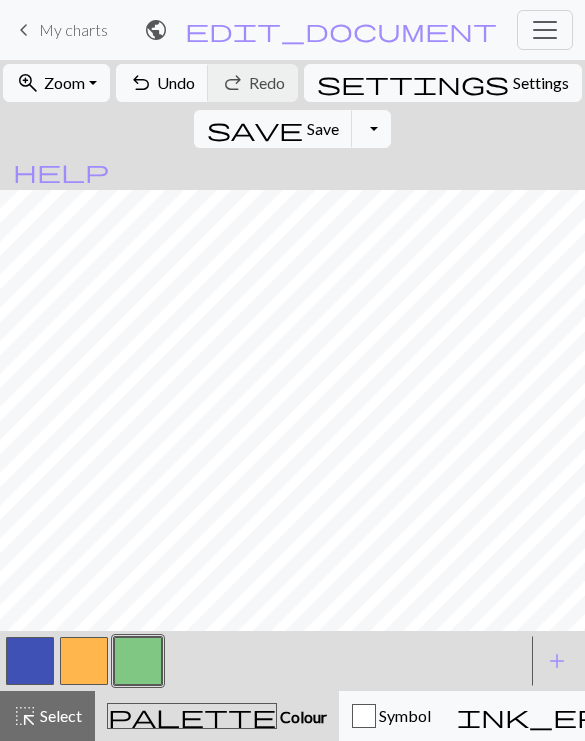 click at bounding box center [84, 661] 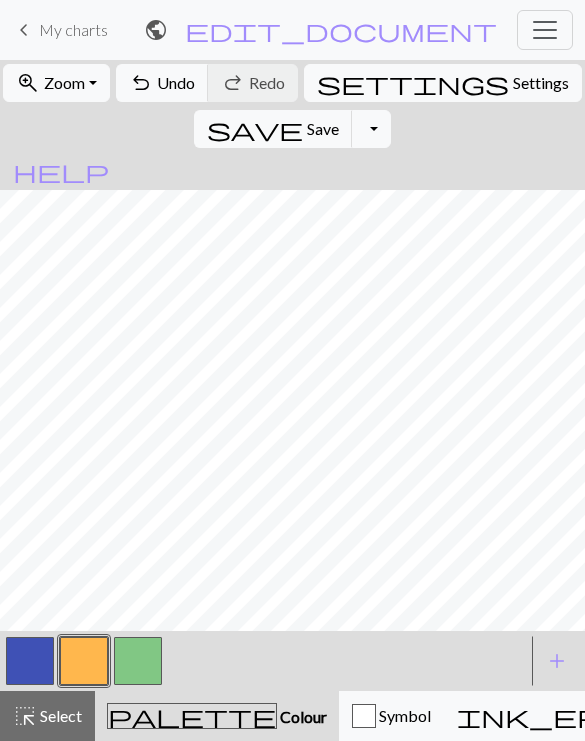 click at bounding box center (84, 661) 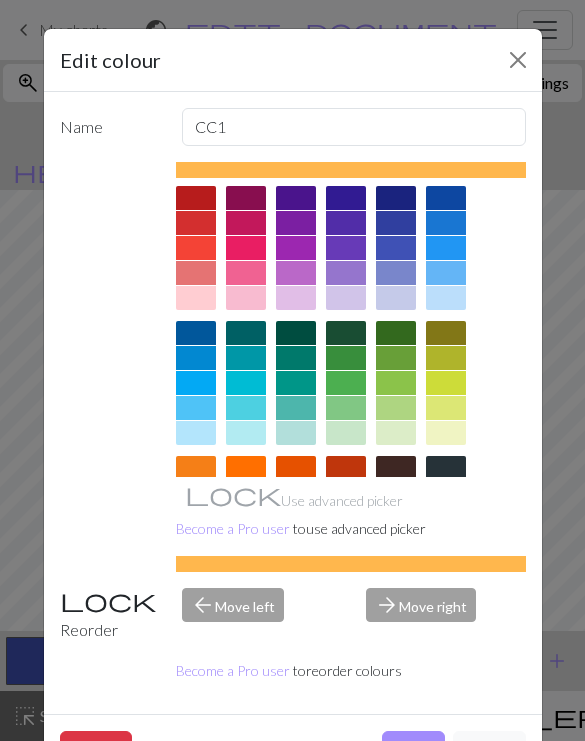 click at bounding box center [346, 408] 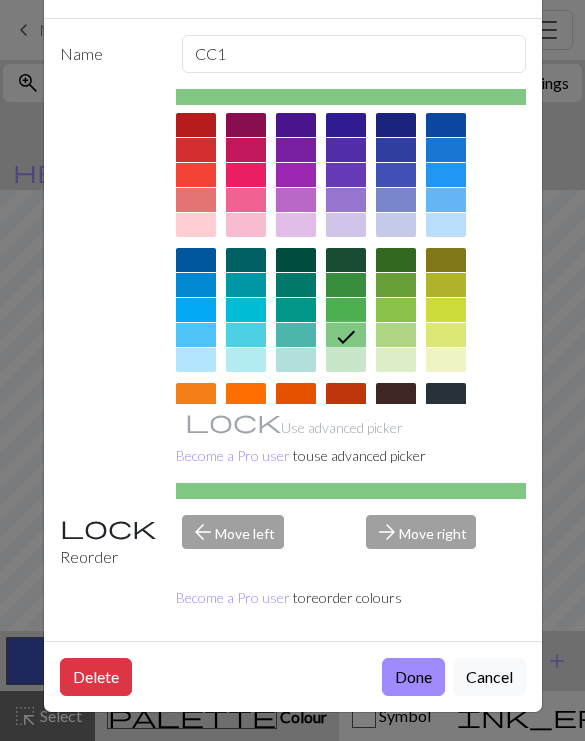 scroll, scrollTop: 89, scrollLeft: 0, axis: vertical 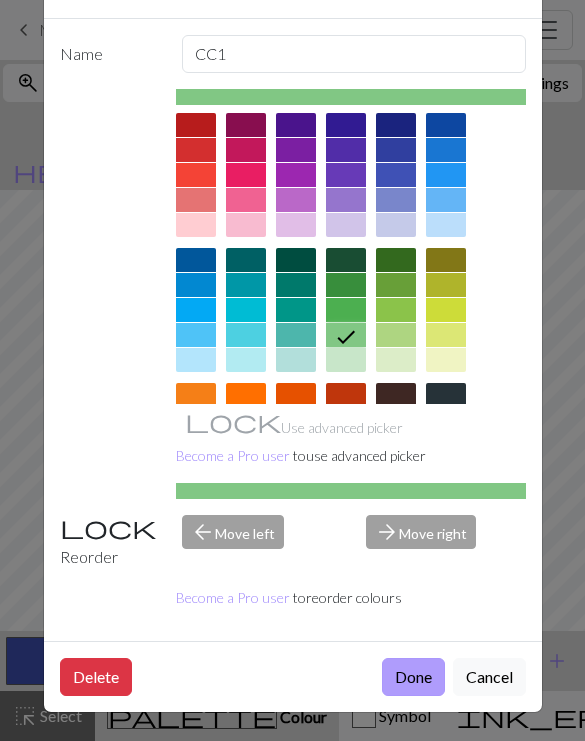 click on "Done" at bounding box center [413, 677] 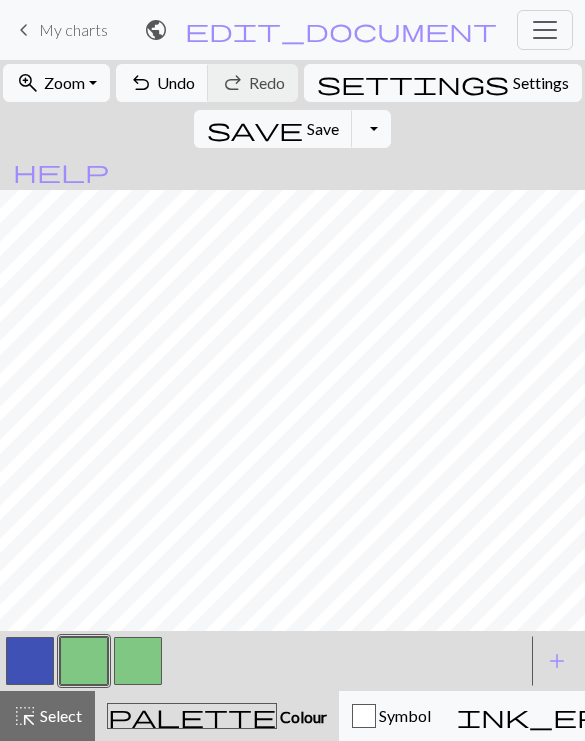 click at bounding box center (138, 661) 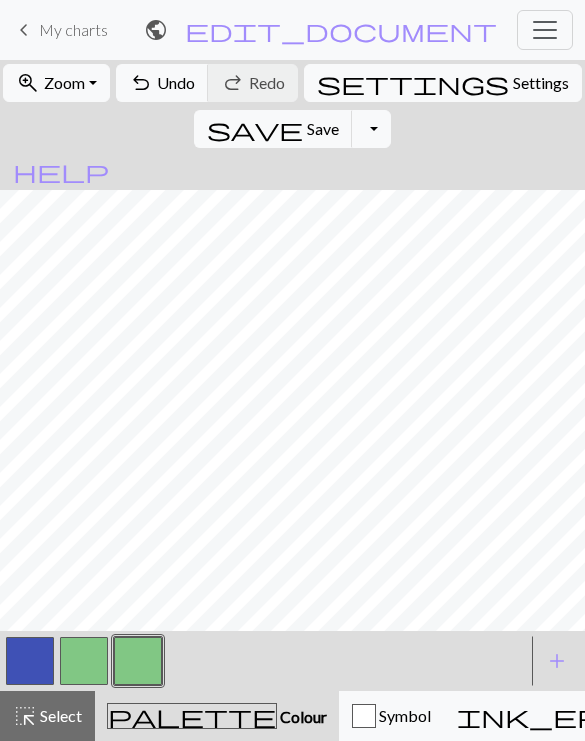 click at bounding box center (138, 661) 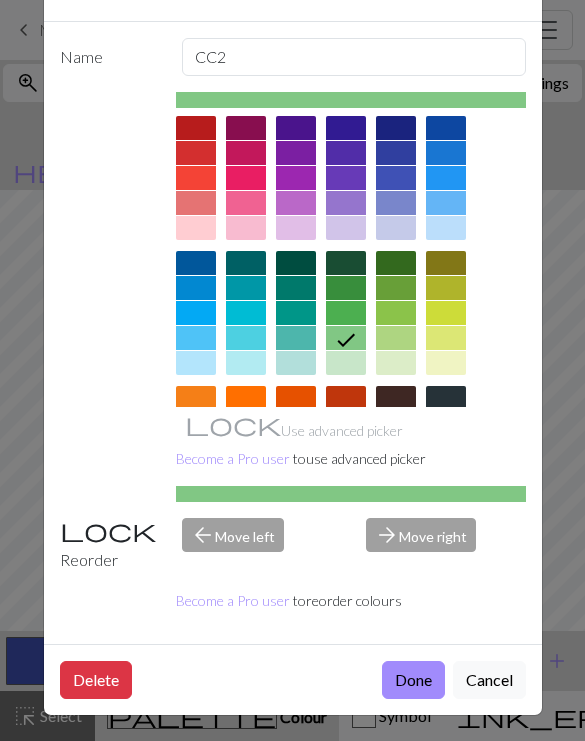 scroll, scrollTop: 74, scrollLeft: 0, axis: vertical 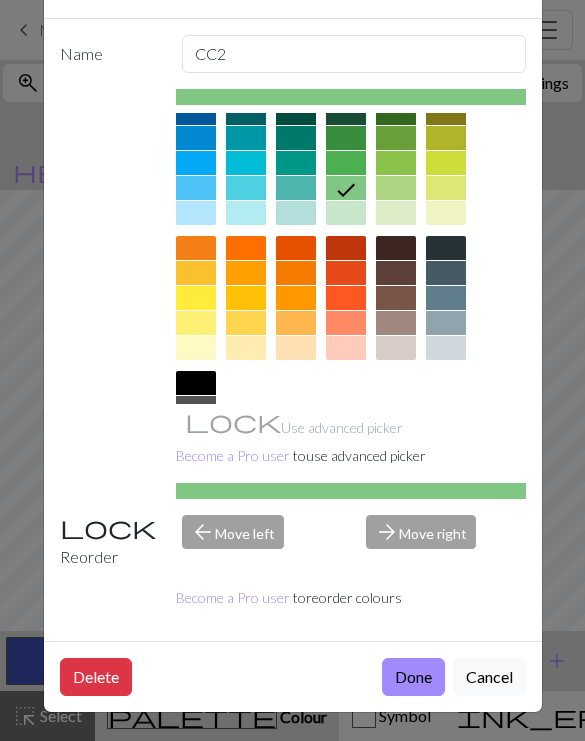 click at bounding box center [296, 323] 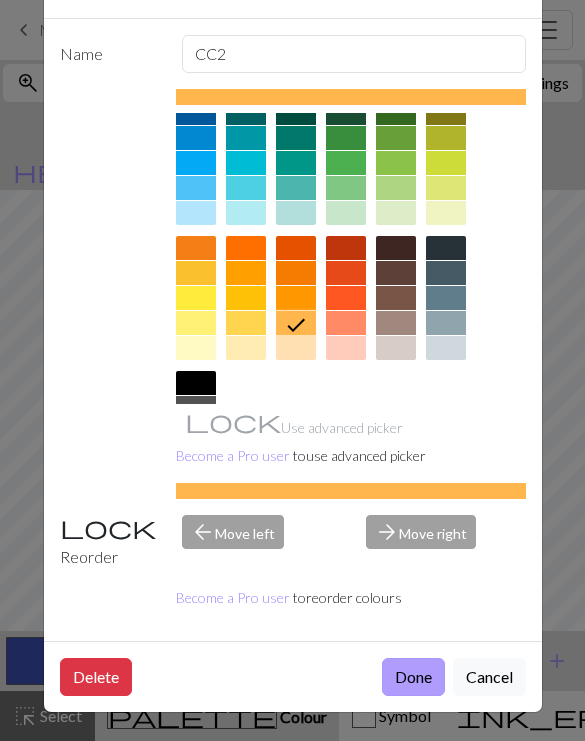 click on "Done" at bounding box center (413, 677) 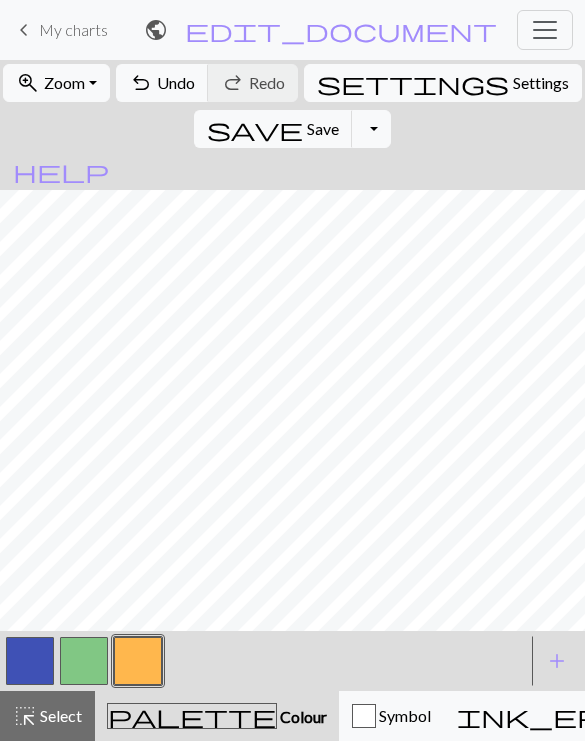 scroll, scrollTop: 193, scrollLeft: -2, axis: both 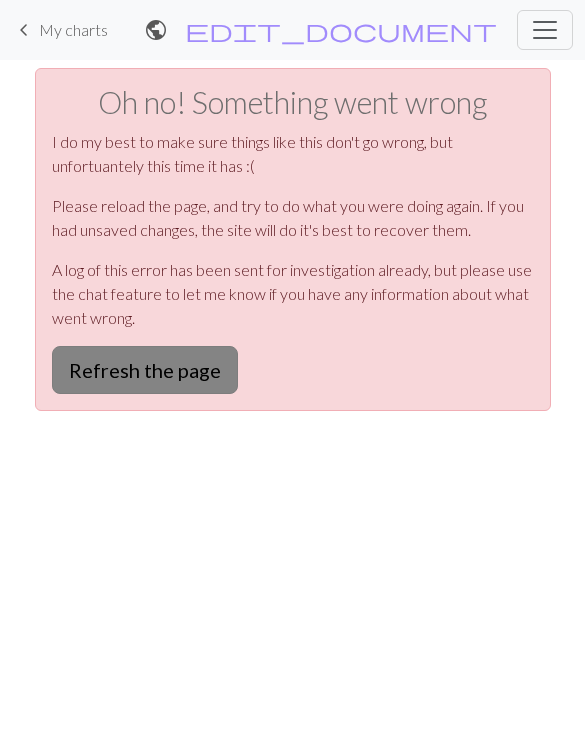 click on "Refresh the page" at bounding box center (145, 370) 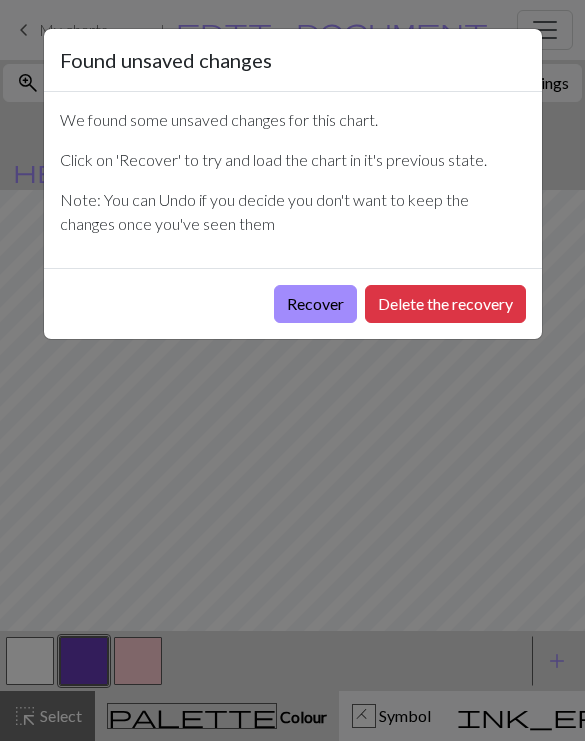 scroll, scrollTop: 0, scrollLeft: 0, axis: both 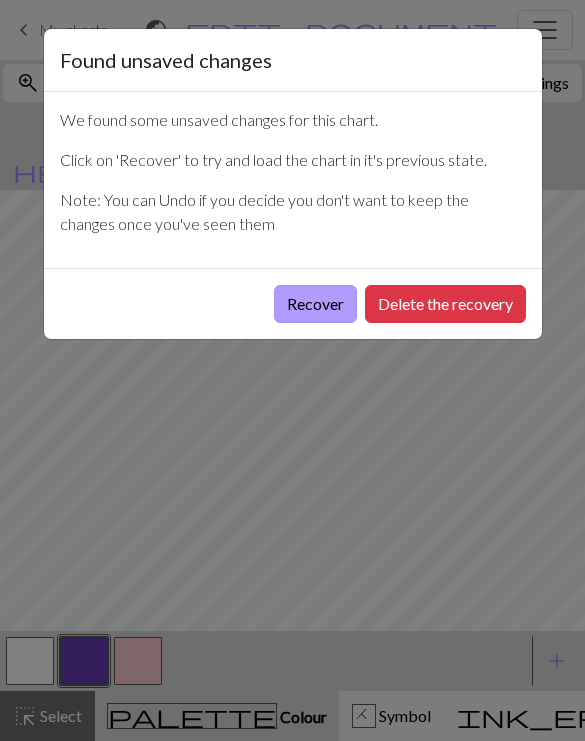 click on "Recover" at bounding box center (315, 304) 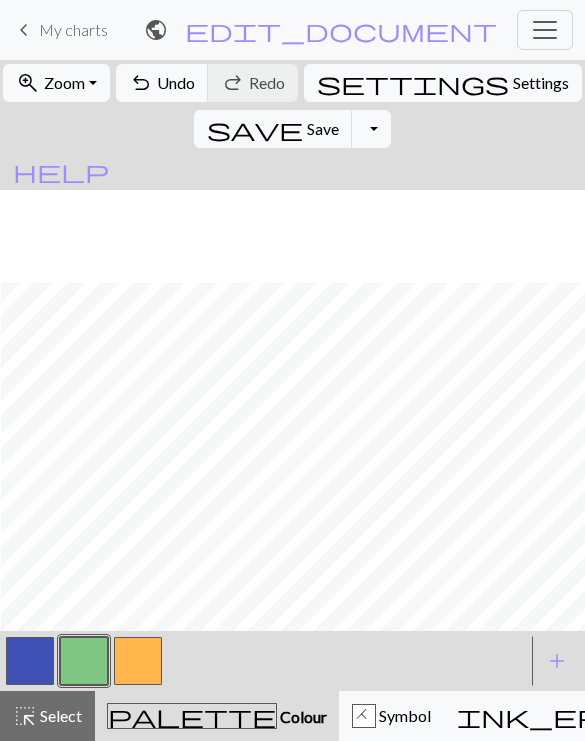 scroll, scrollTop: 572, scrollLeft: 22, axis: both 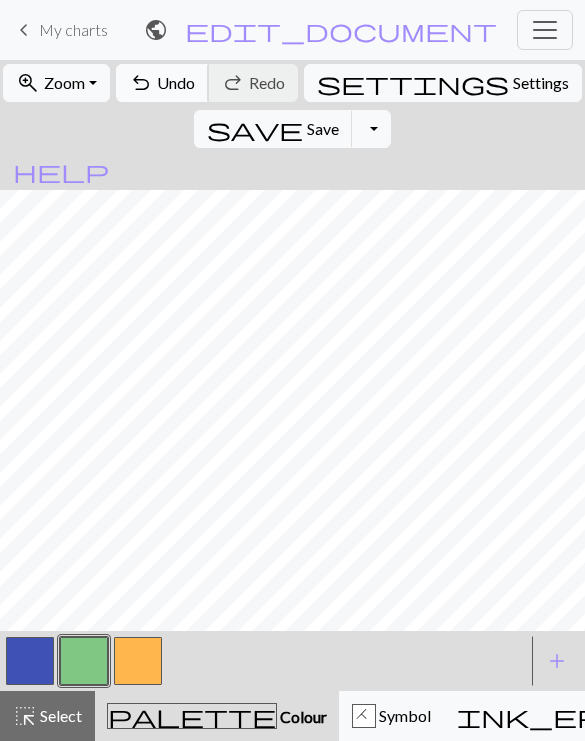 click on "undo" at bounding box center (141, 83) 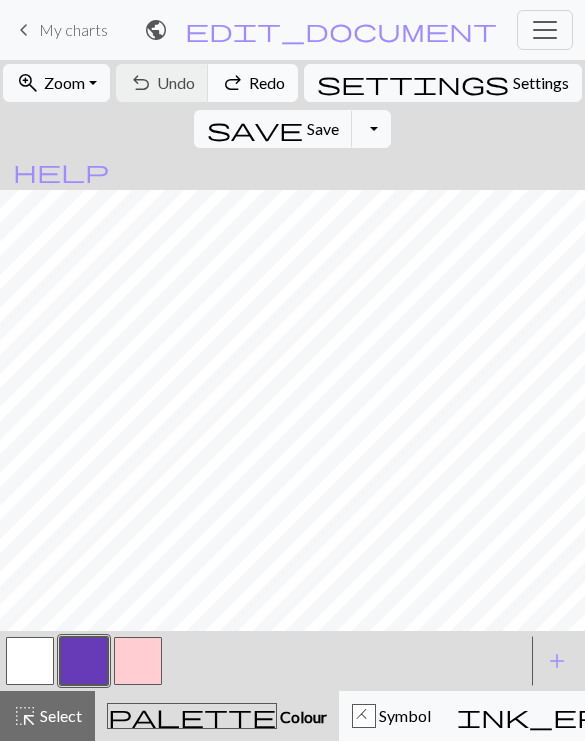 click on "Redo" at bounding box center (267, 82) 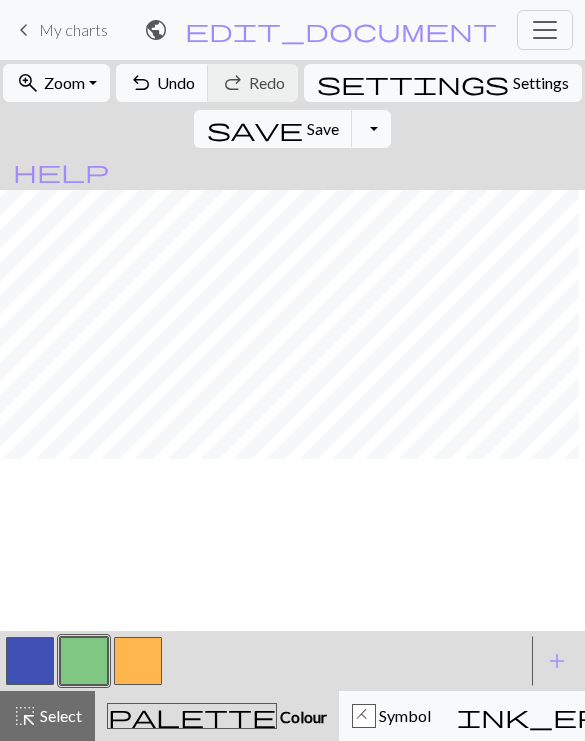 scroll, scrollTop: 0, scrollLeft: 0, axis: both 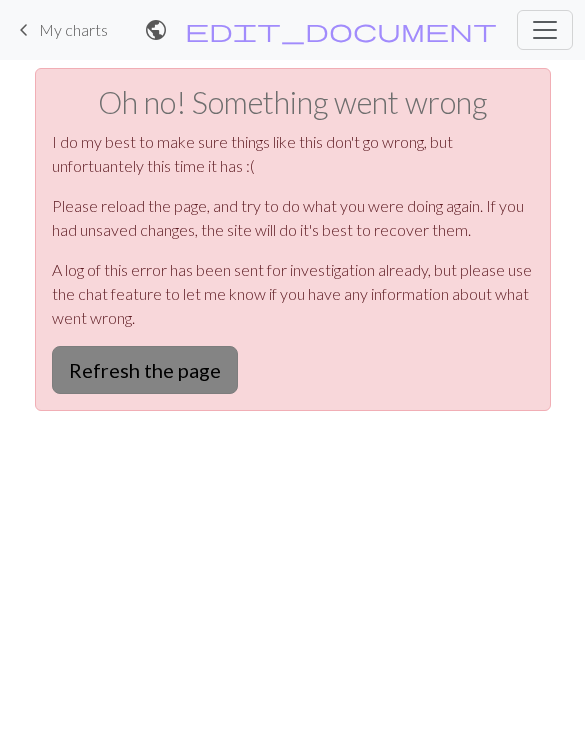 click on "Refresh the page" at bounding box center (145, 370) 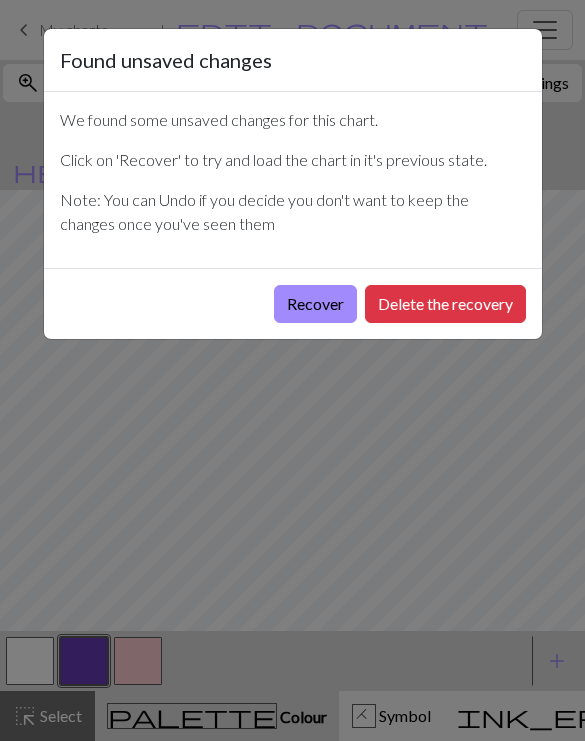 scroll, scrollTop: 0, scrollLeft: 0, axis: both 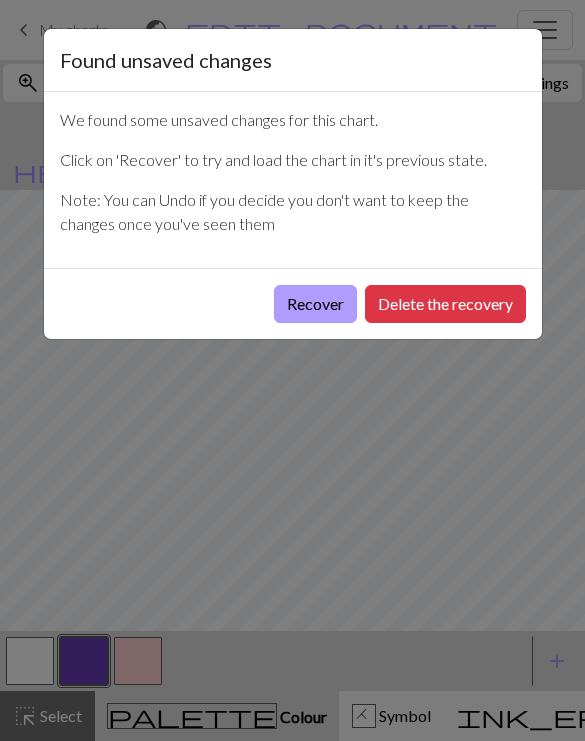 click on "Recover" at bounding box center [315, 304] 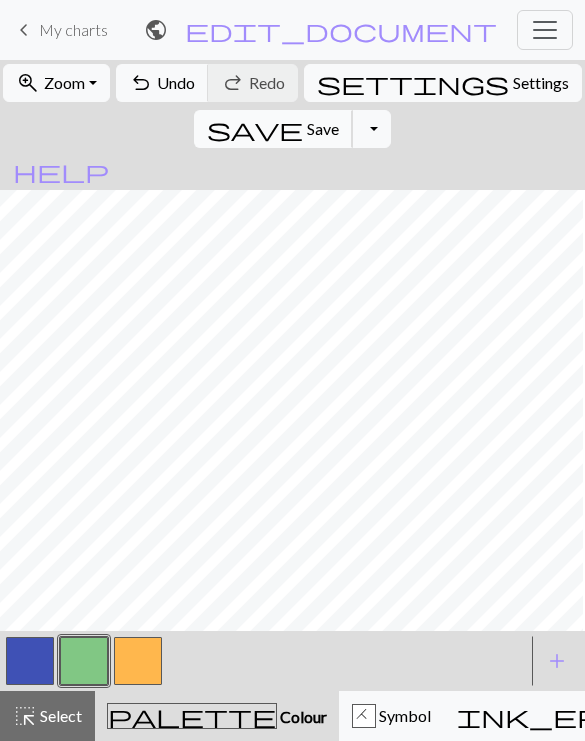 click on "Save" at bounding box center (323, 128) 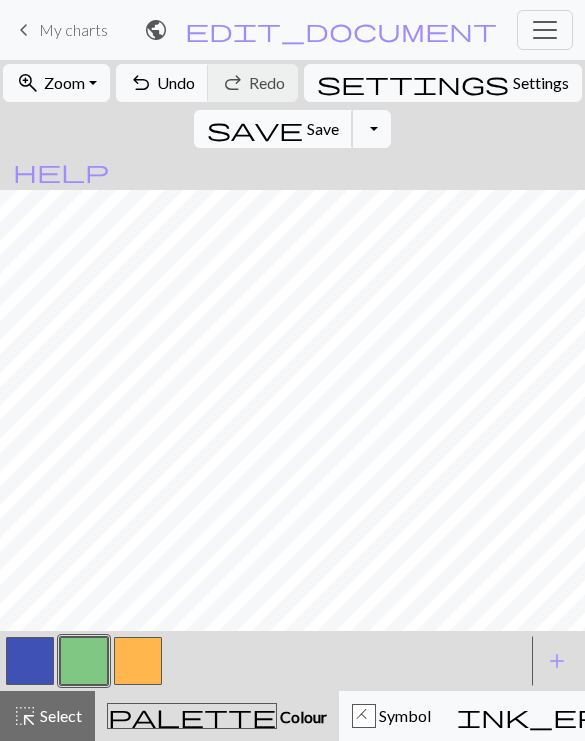 scroll, scrollTop: 603, scrollLeft: 38, axis: both 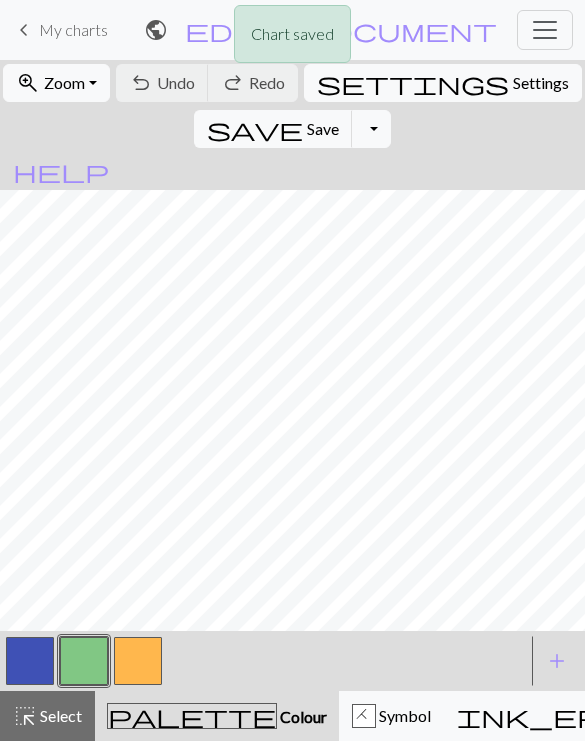 click at bounding box center [84, 661] 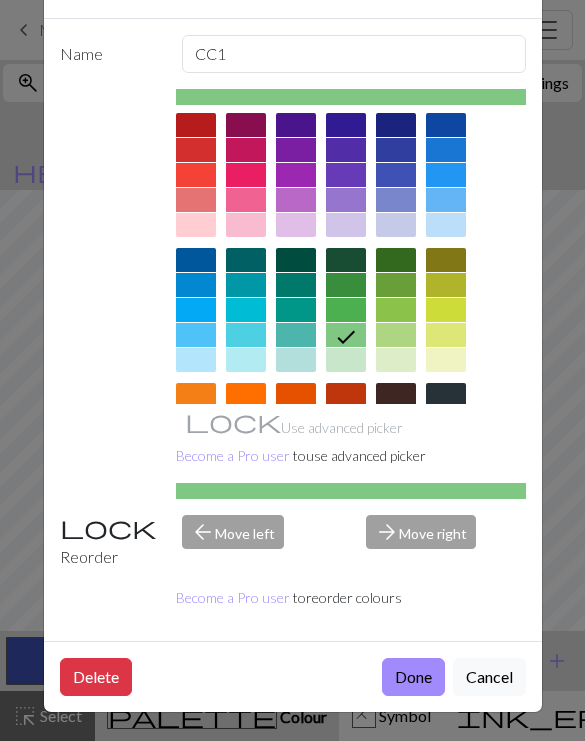 scroll, scrollTop: 89, scrollLeft: 0, axis: vertical 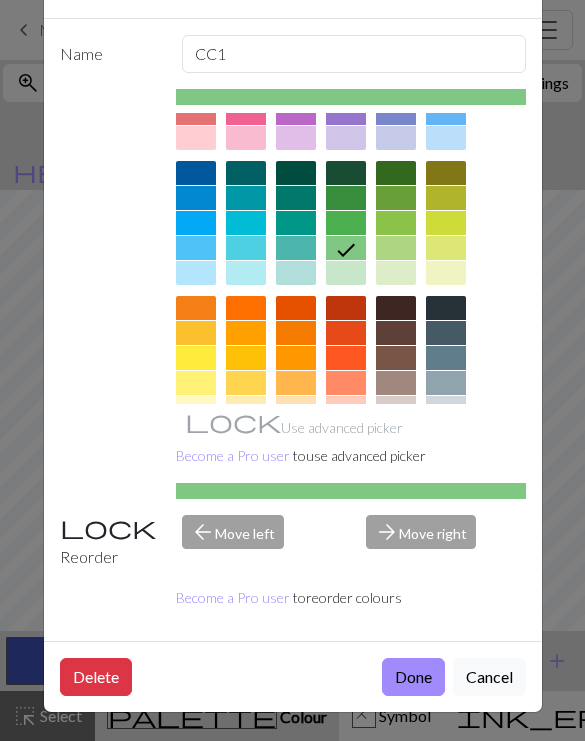 click at bounding box center [296, 383] 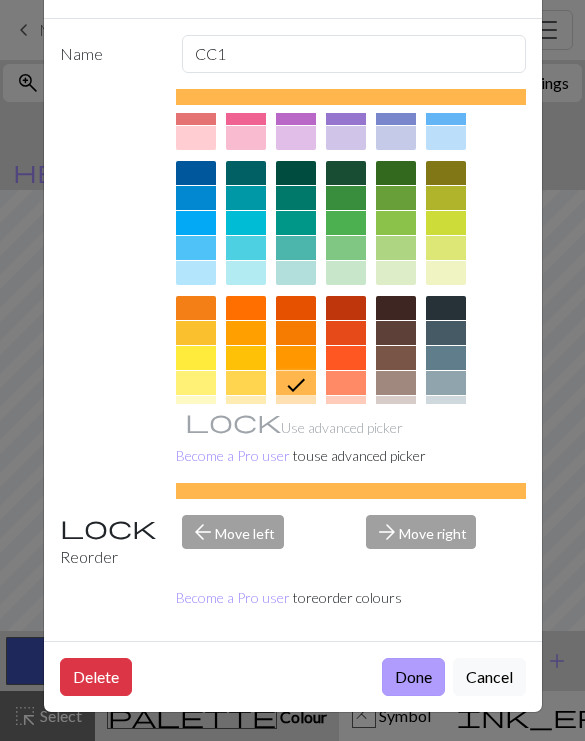 click on "Done" at bounding box center [413, 677] 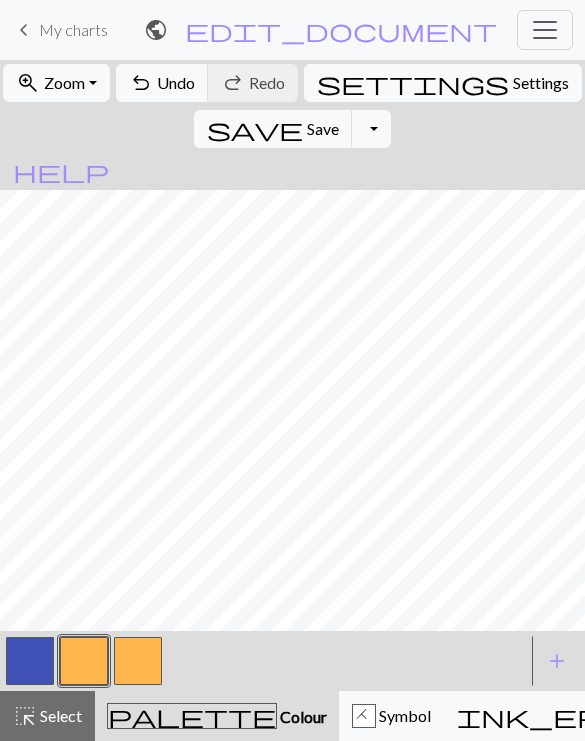 click at bounding box center (138, 661) 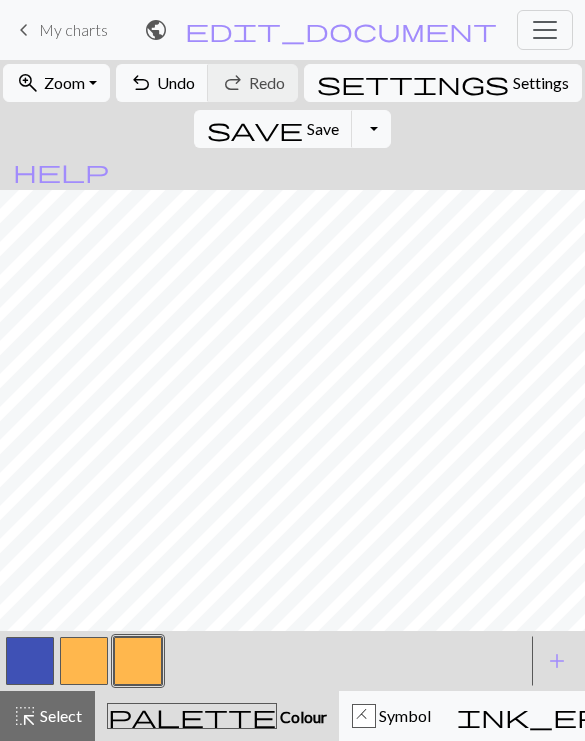 click at bounding box center (138, 661) 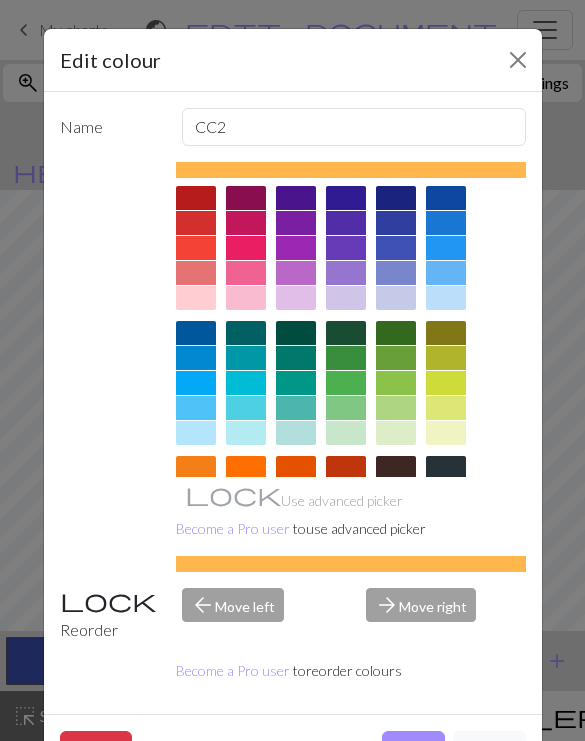 click at bounding box center (346, 408) 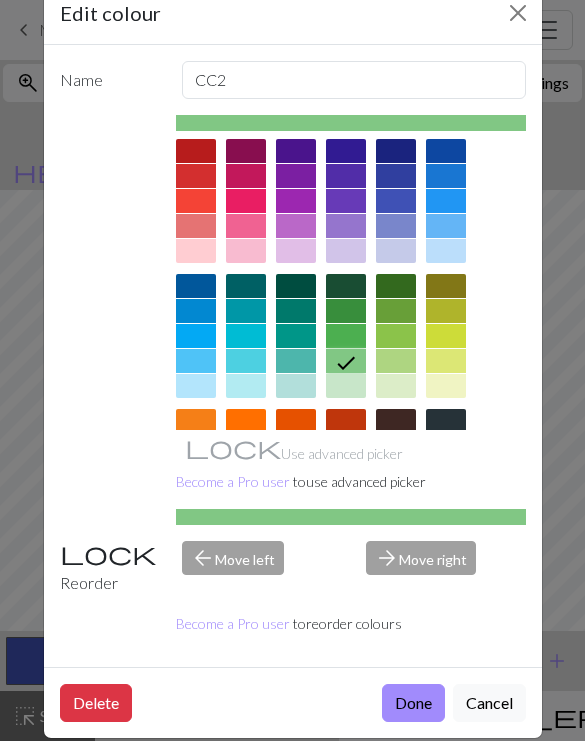 scroll, scrollTop: 46, scrollLeft: 0, axis: vertical 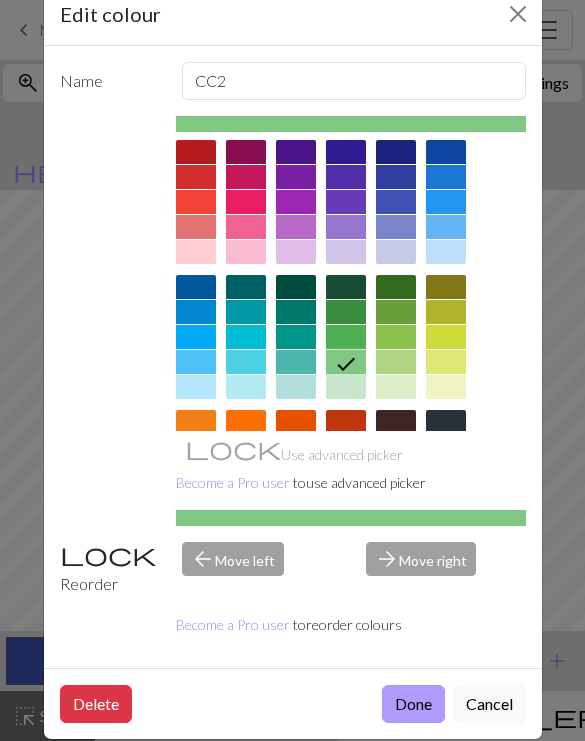 click on "Done" at bounding box center (413, 704) 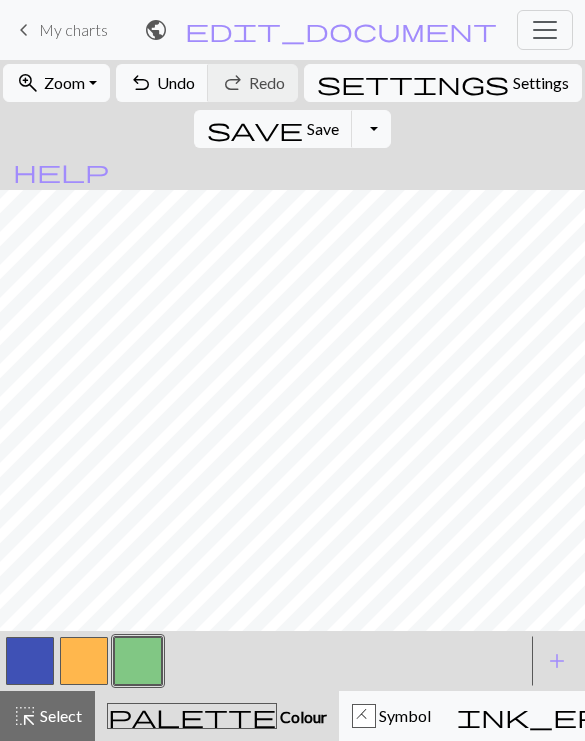 scroll, scrollTop: 0, scrollLeft: 0, axis: both 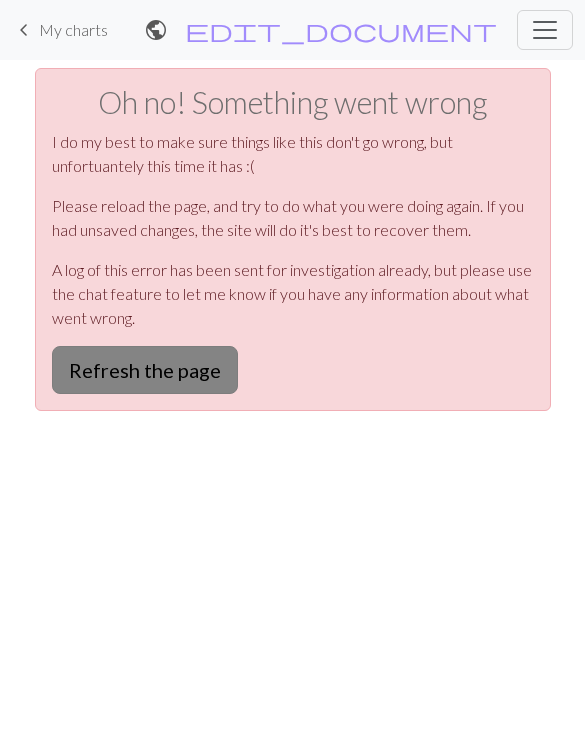 click on "Refresh the page" at bounding box center (145, 370) 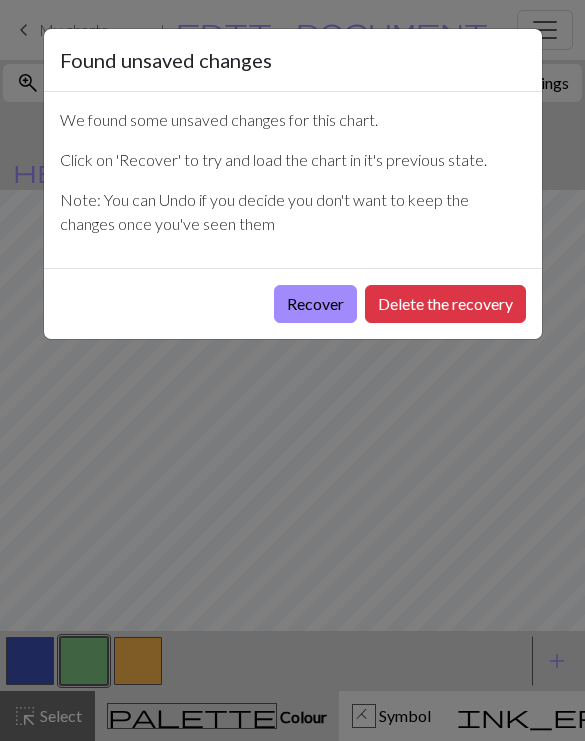 scroll, scrollTop: 0, scrollLeft: 0, axis: both 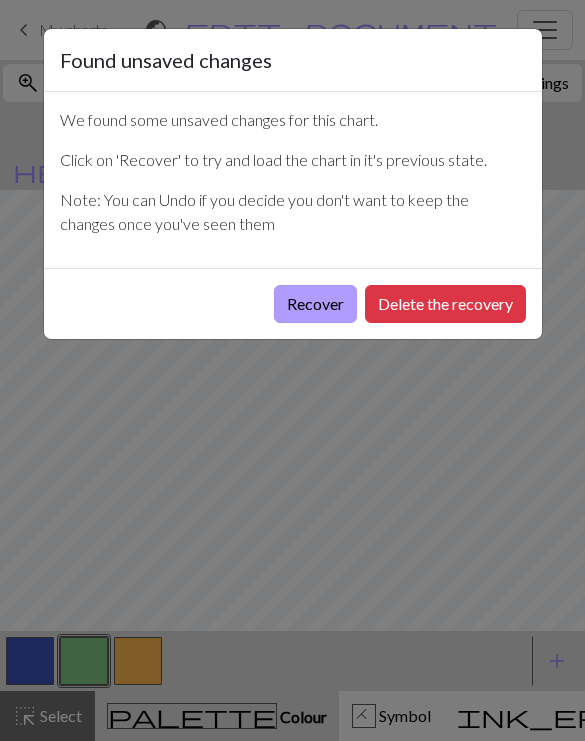 click on "Recover" at bounding box center (315, 304) 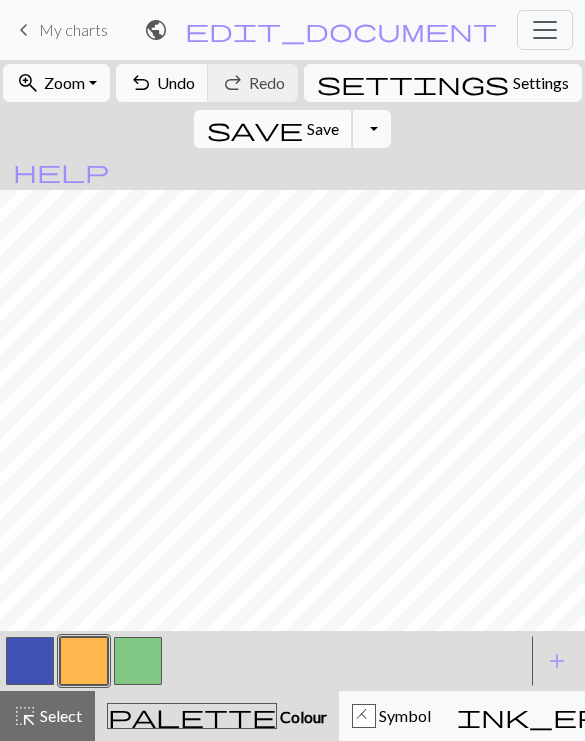 click on "save" at bounding box center [255, 129] 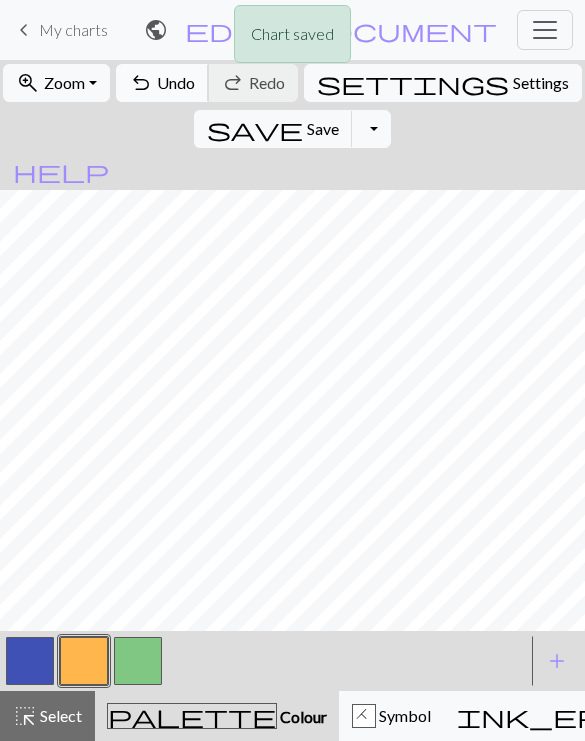 click on "undo" at bounding box center [141, 83] 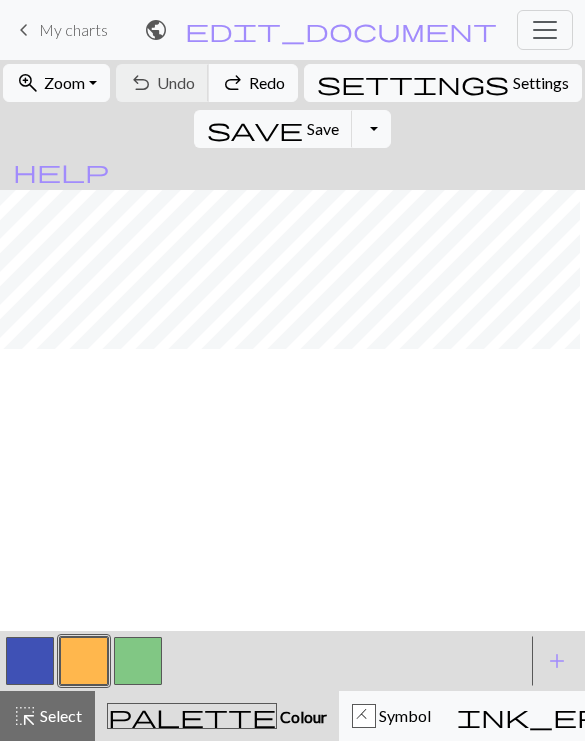 scroll, scrollTop: 275, scrollLeft: 0, axis: vertical 